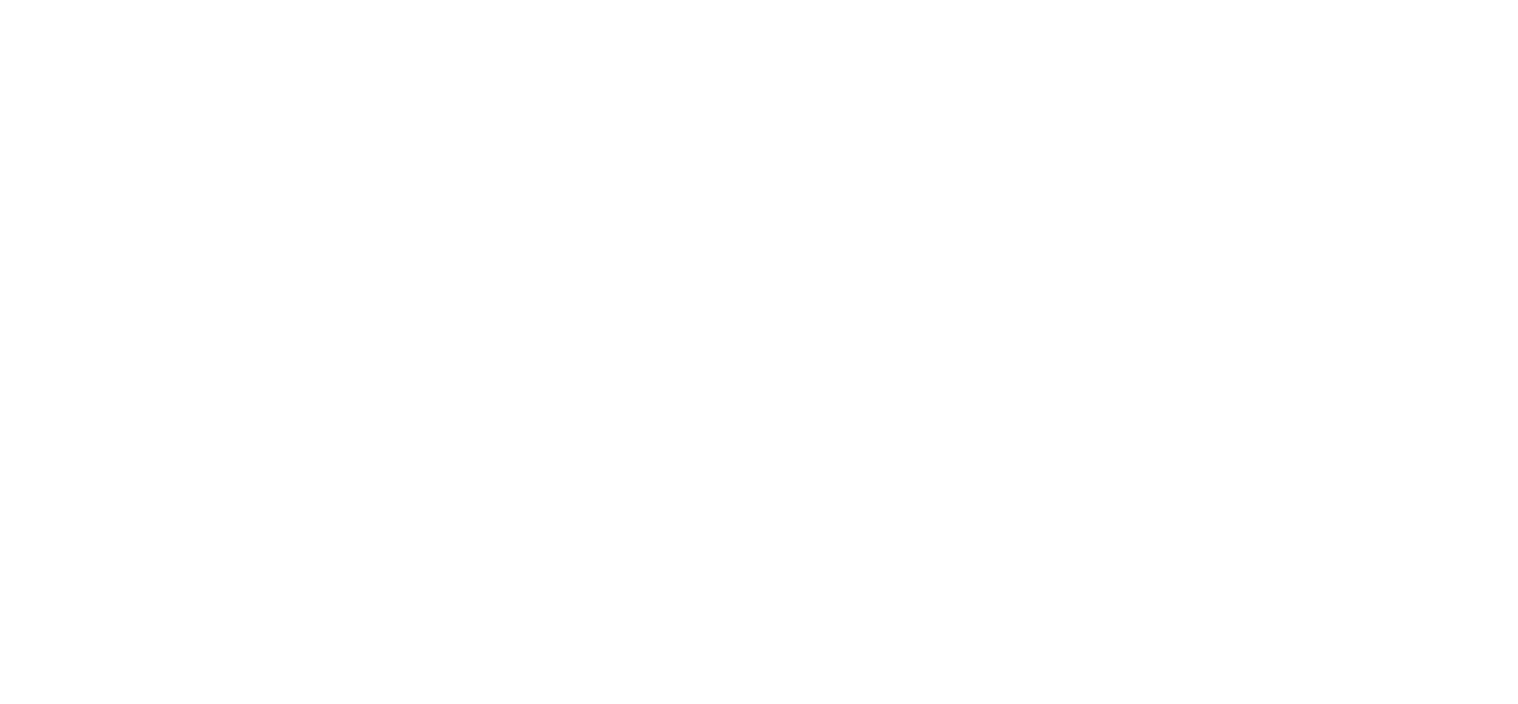 scroll, scrollTop: 0, scrollLeft: 0, axis: both 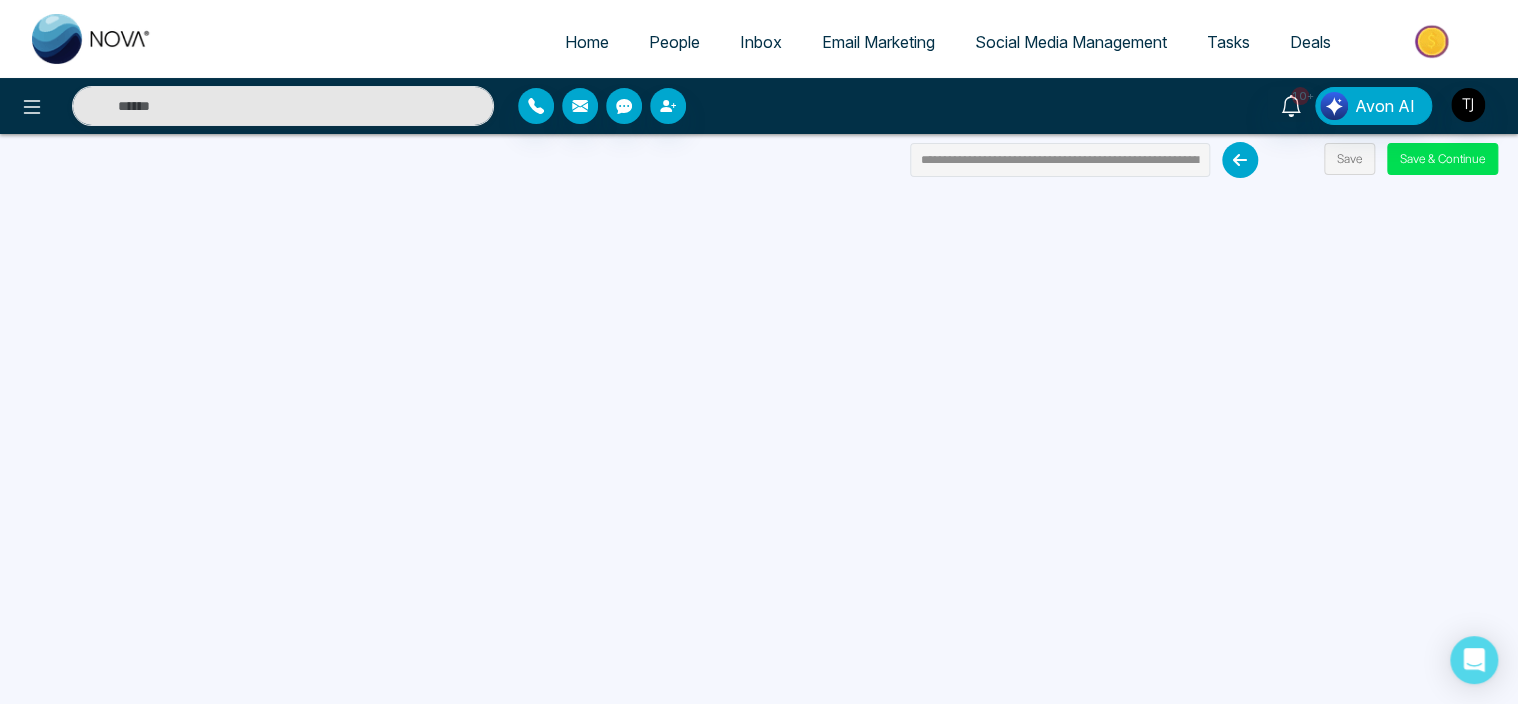 click on "Email Marketing" at bounding box center (878, 42) 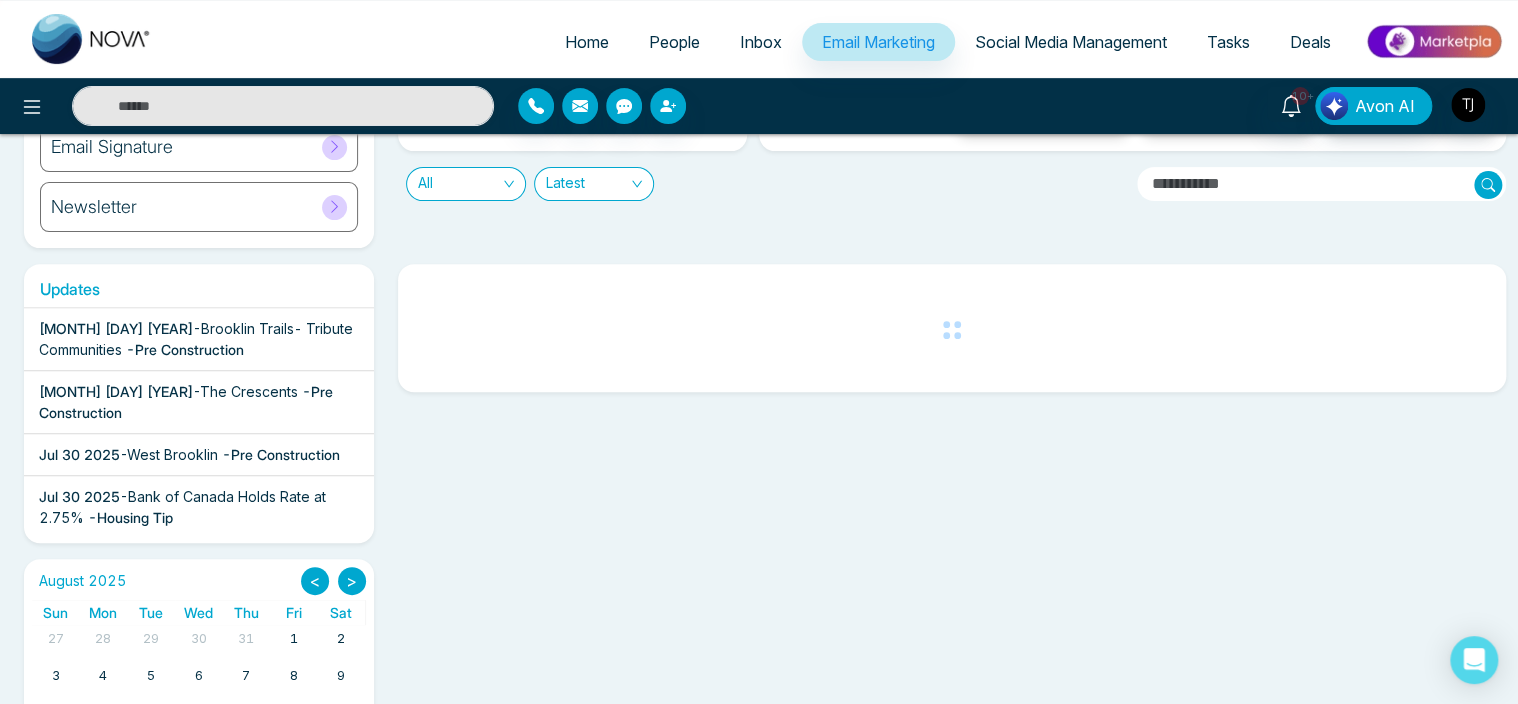 scroll, scrollTop: 216, scrollLeft: 0, axis: vertical 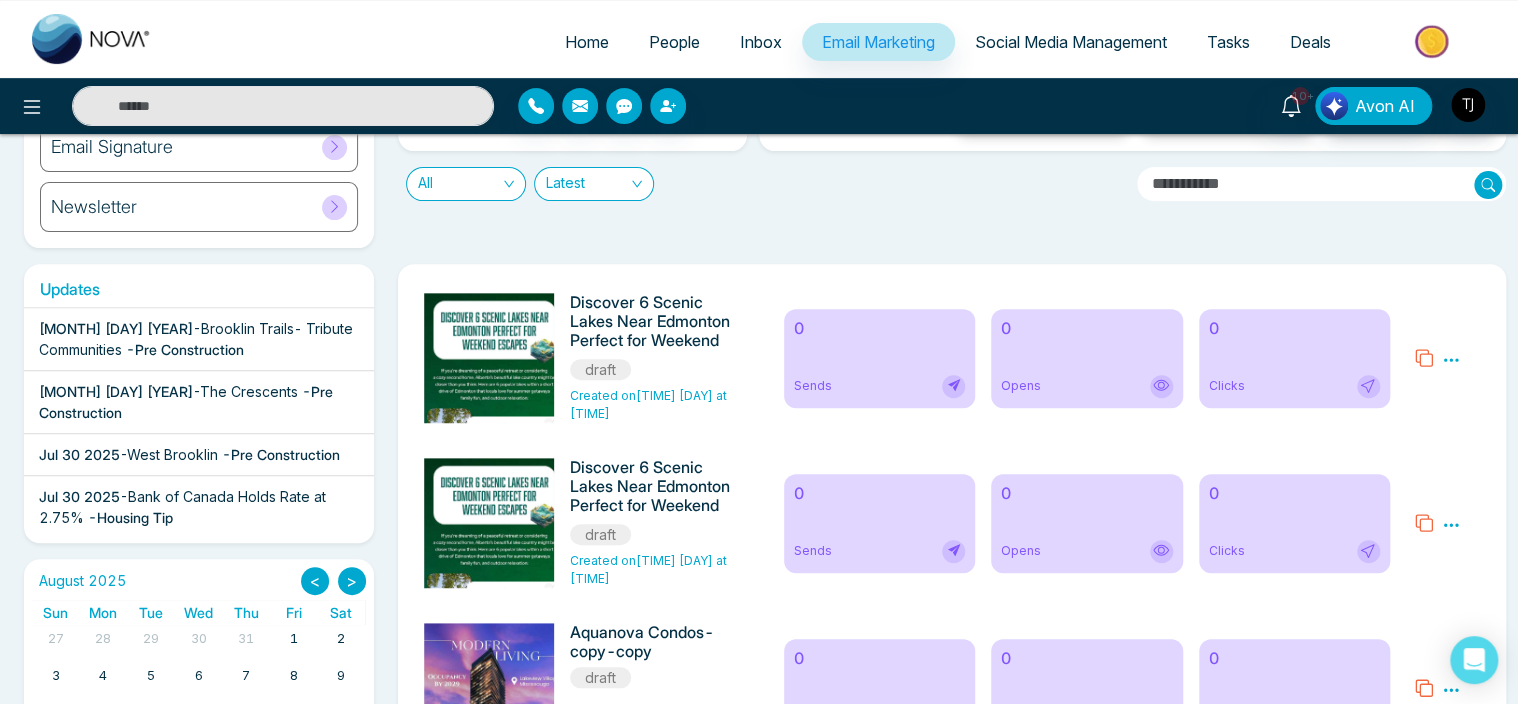 click 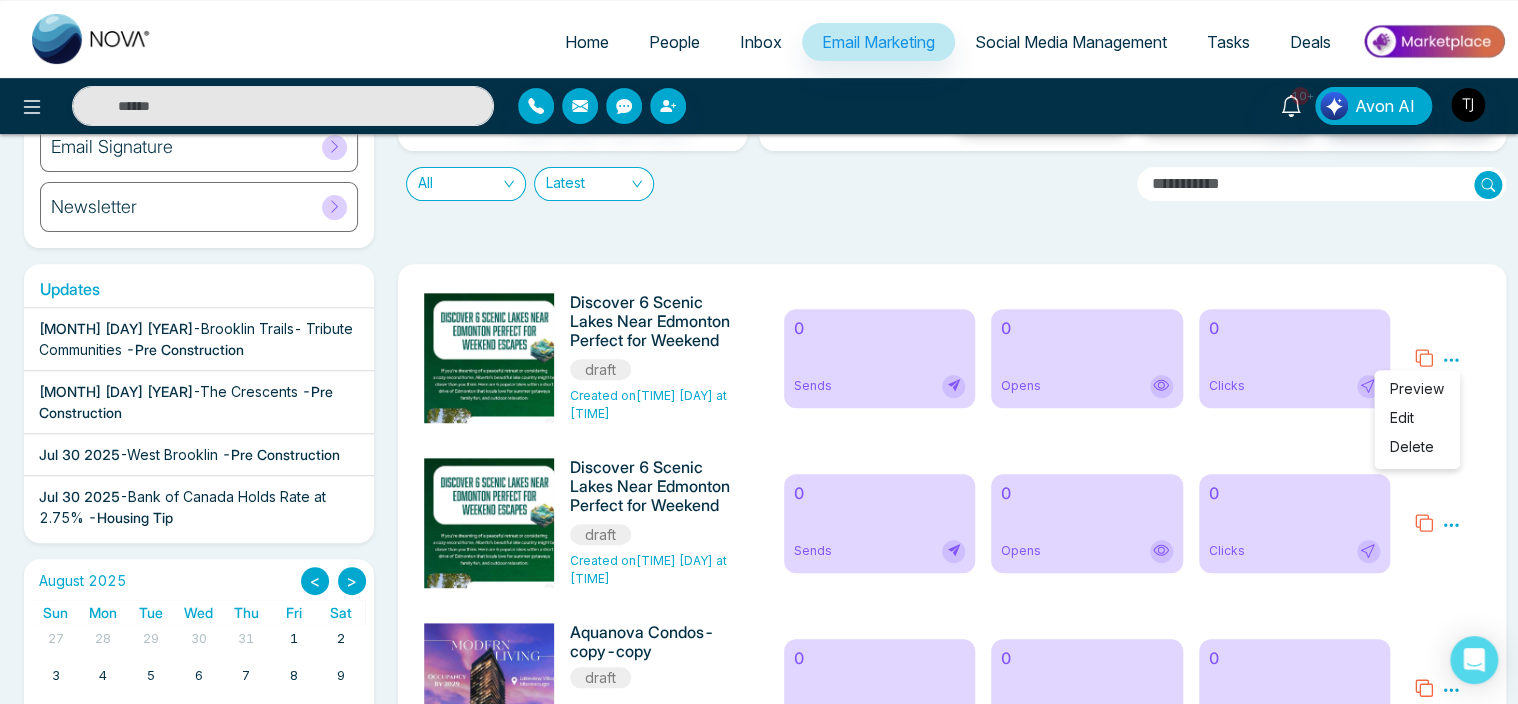click on "[PERCENT]%  Total Send  Total Opens  Total Clicks [PERCENT]% Sends [PERCENT]% [PERCENT]% Opens [PERCENT]% [PERCENT]% Clicks [PERCENT]% All Latest" at bounding box center (946, 117) 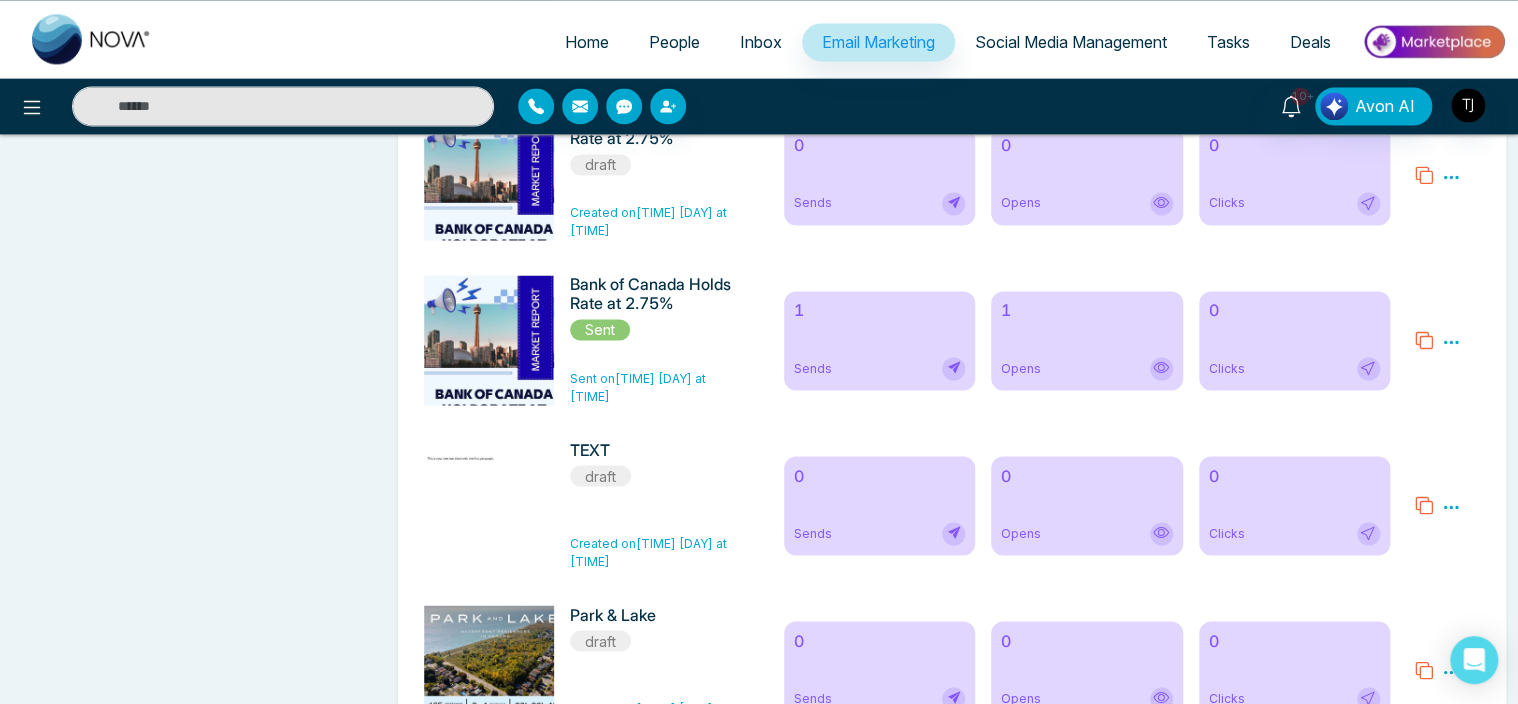 scroll, scrollTop: 1558, scrollLeft: 0, axis: vertical 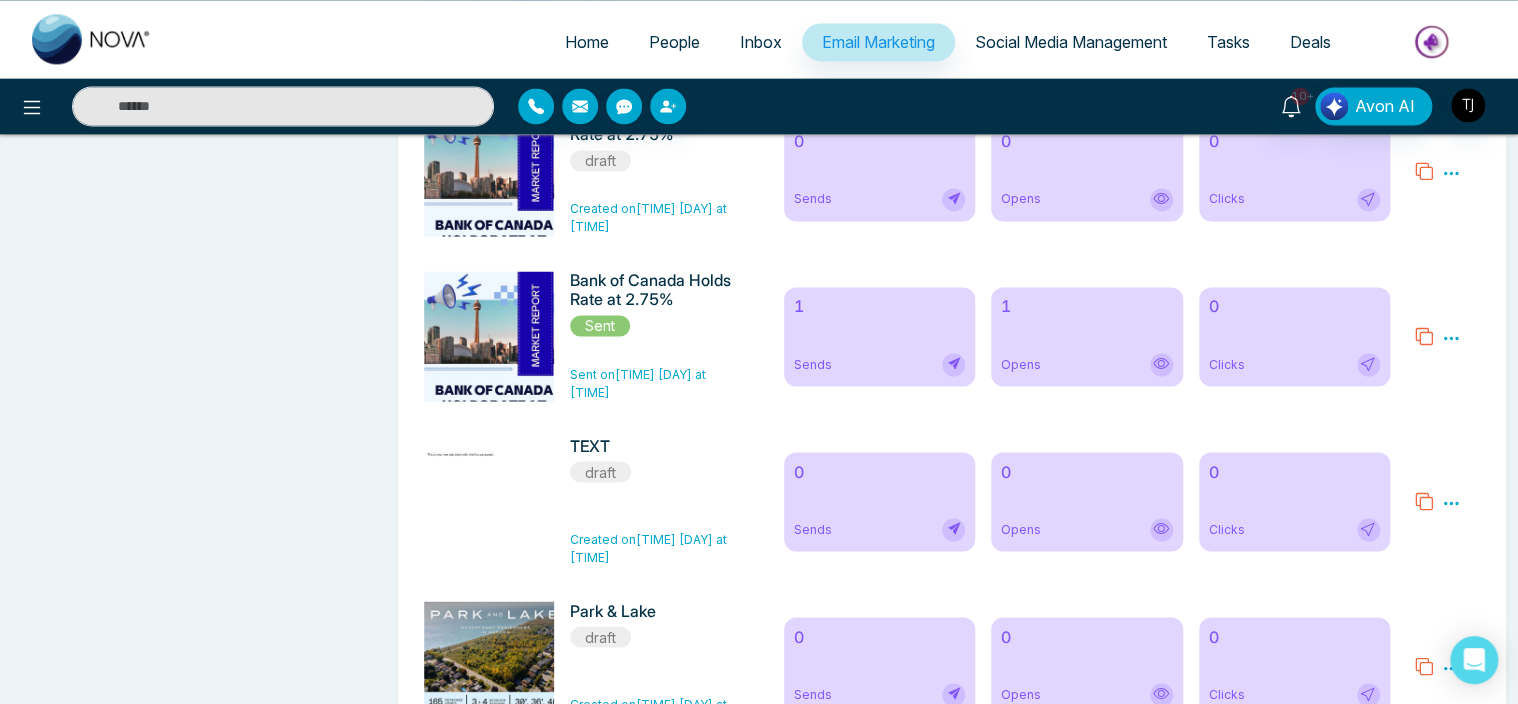 click 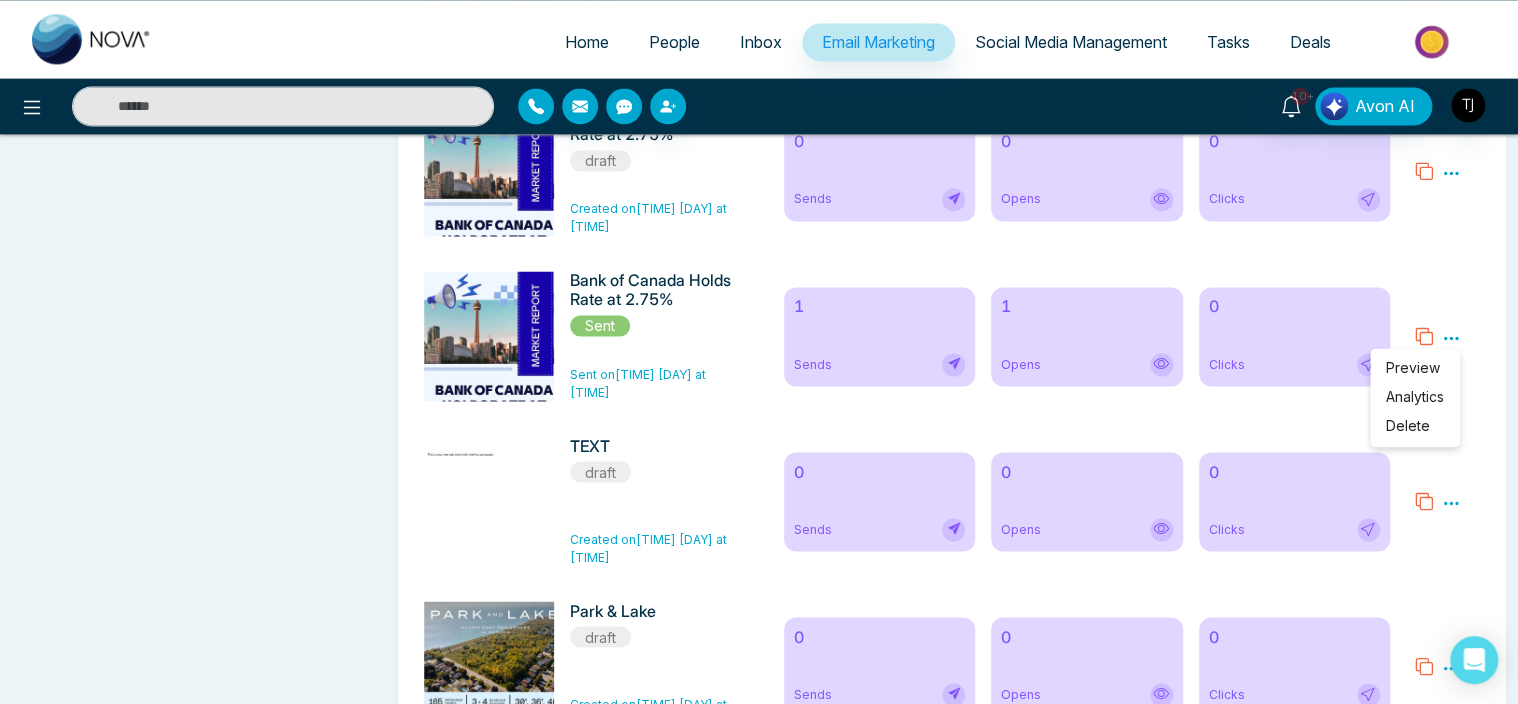 click on "Preview" at bounding box center (1413, 366) 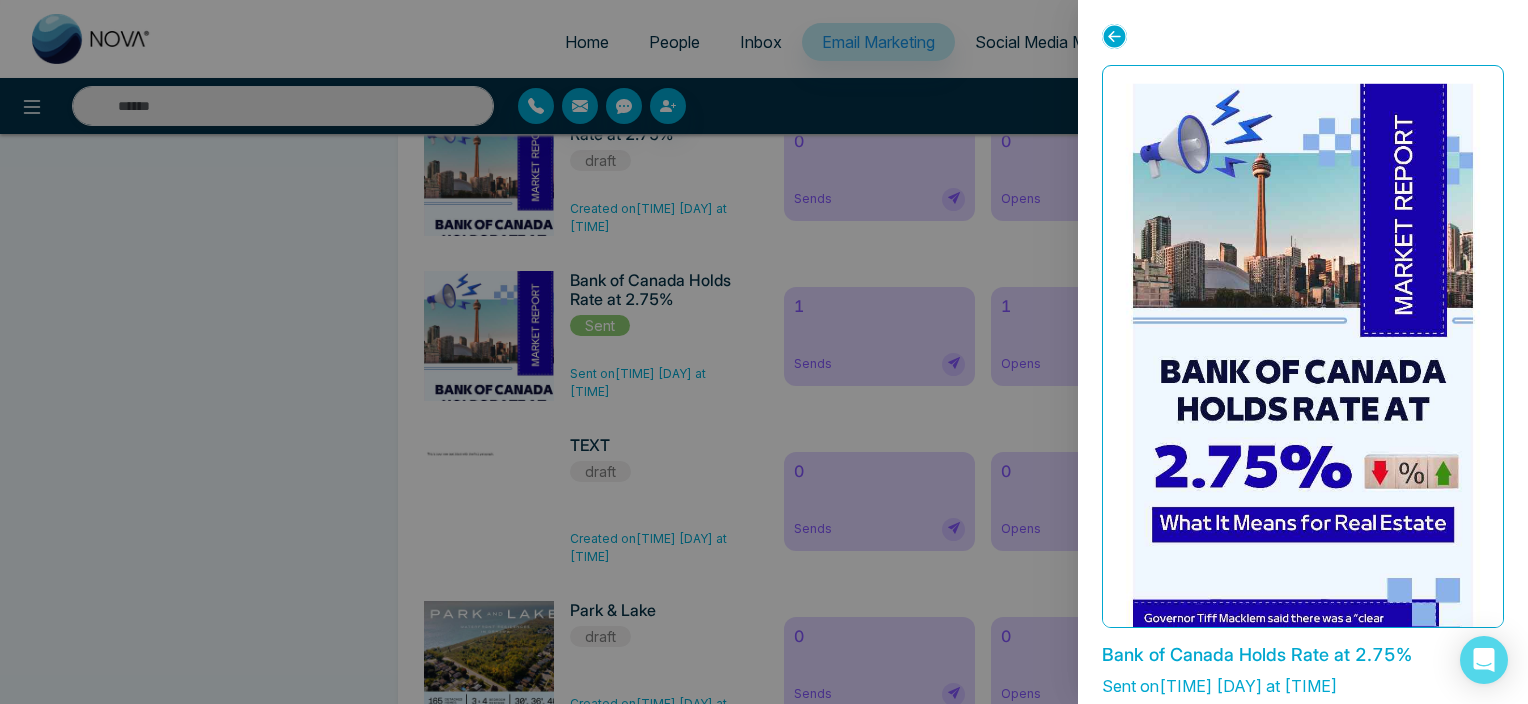 click 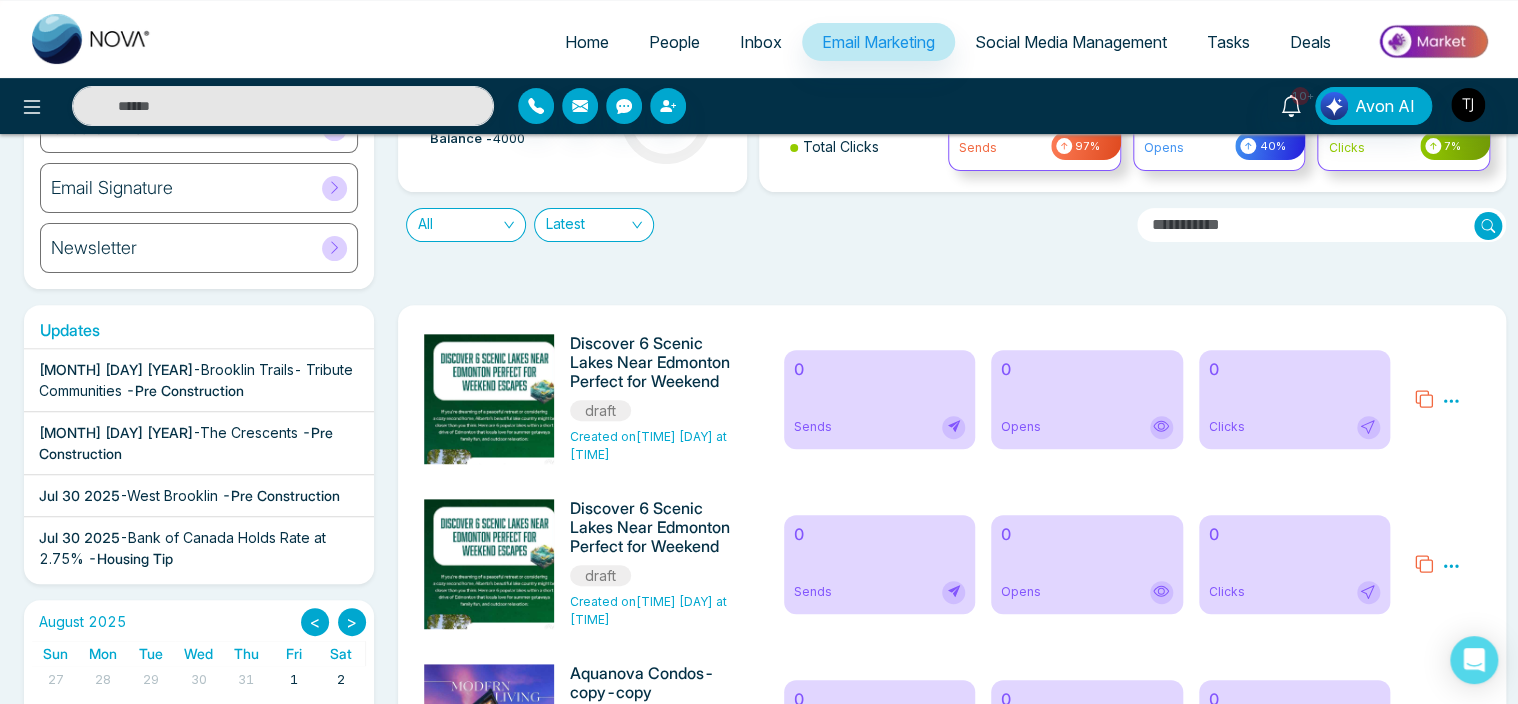 scroll, scrollTop: 0, scrollLeft: 0, axis: both 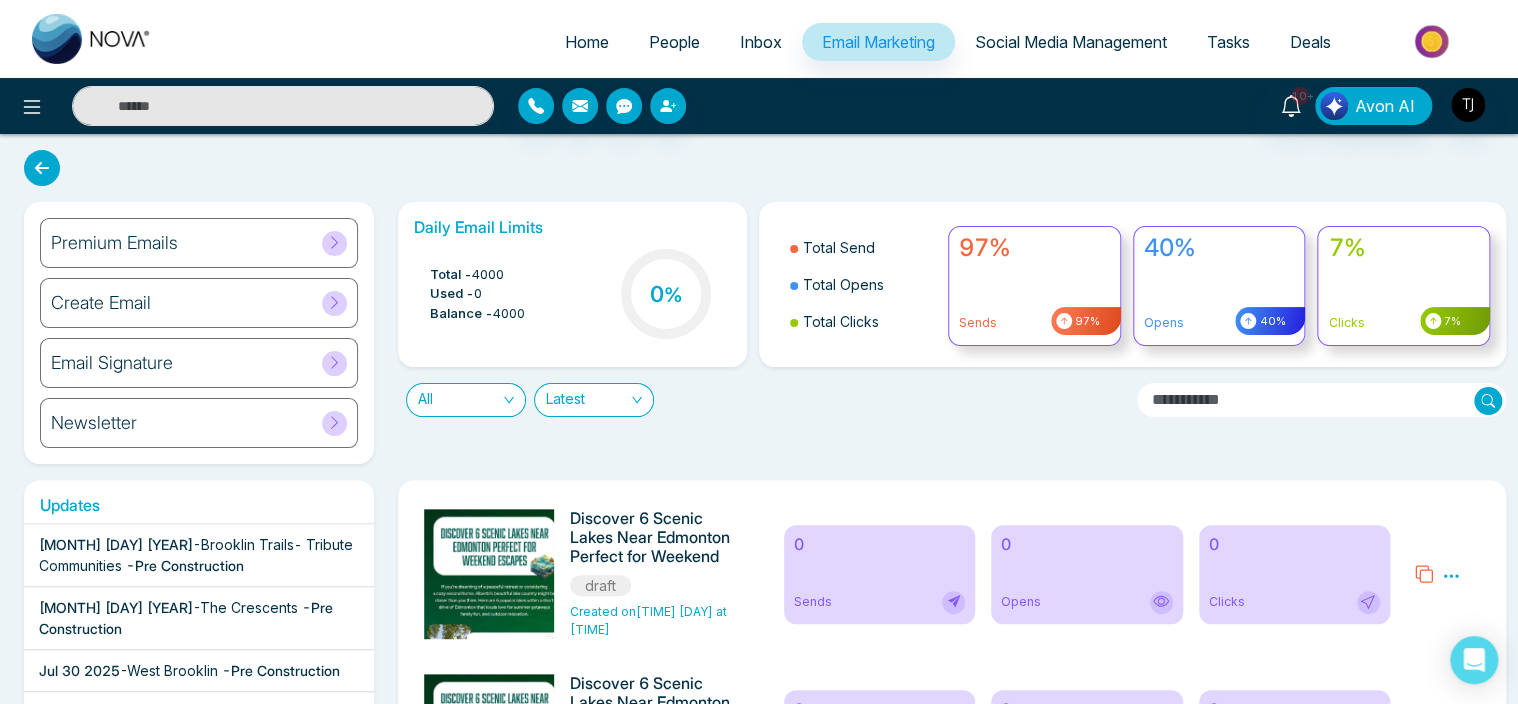 click on "[PERCENT]%  Total Send  Total Opens  Total Clicks [PERCENT]% Sends [PERCENT]% [PERCENT]% Opens [PERCENT]% [PERCENT]% Clicks [PERCENT]% All Latest" at bounding box center (946, 333) 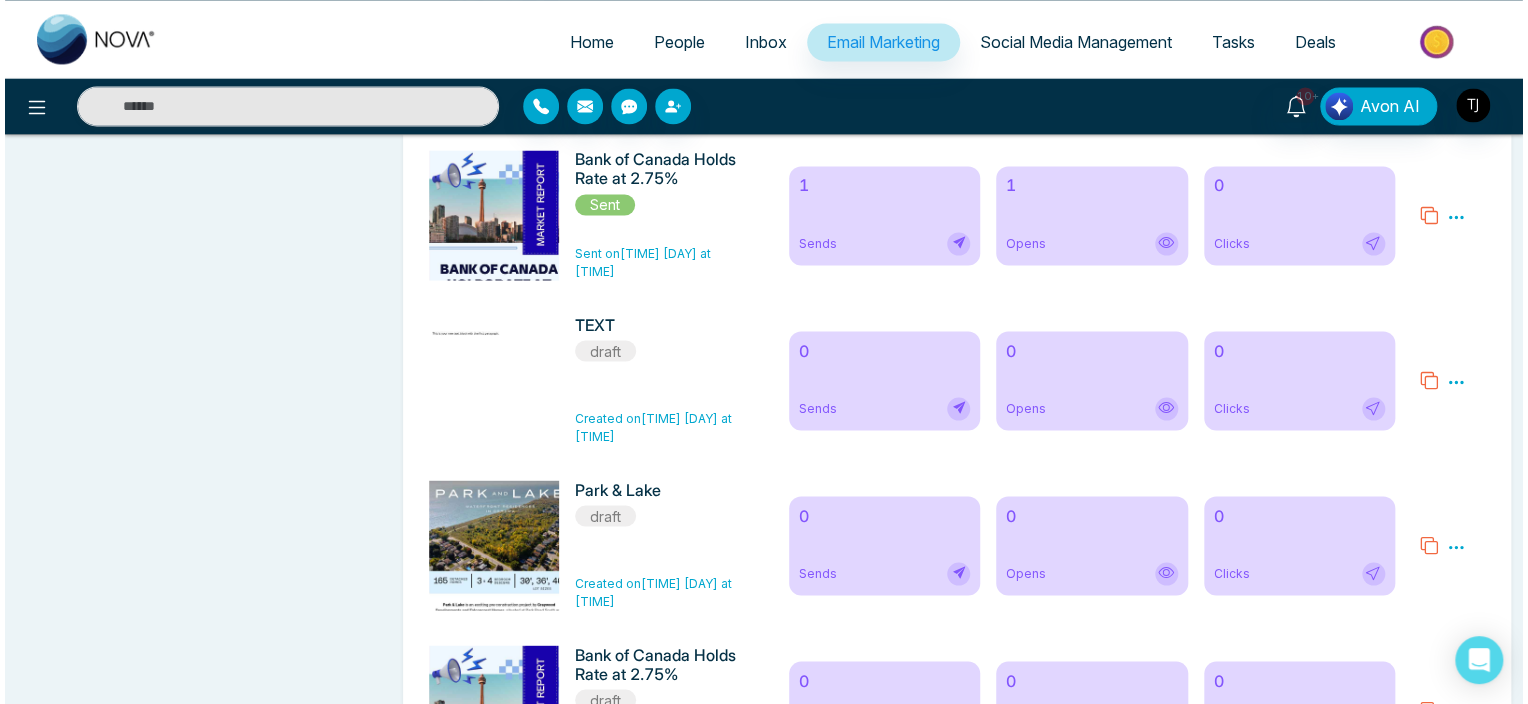 scroll, scrollTop: 1663, scrollLeft: 0, axis: vertical 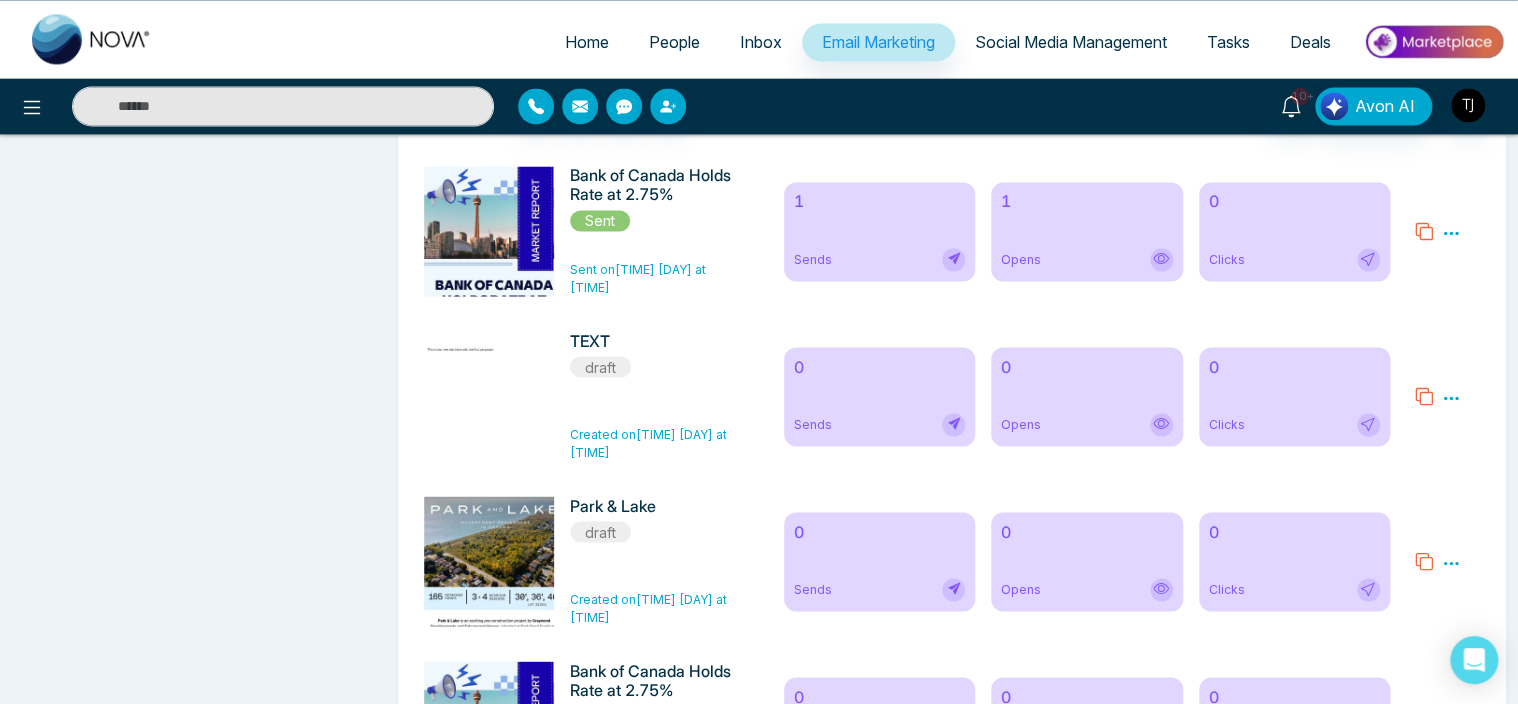 click 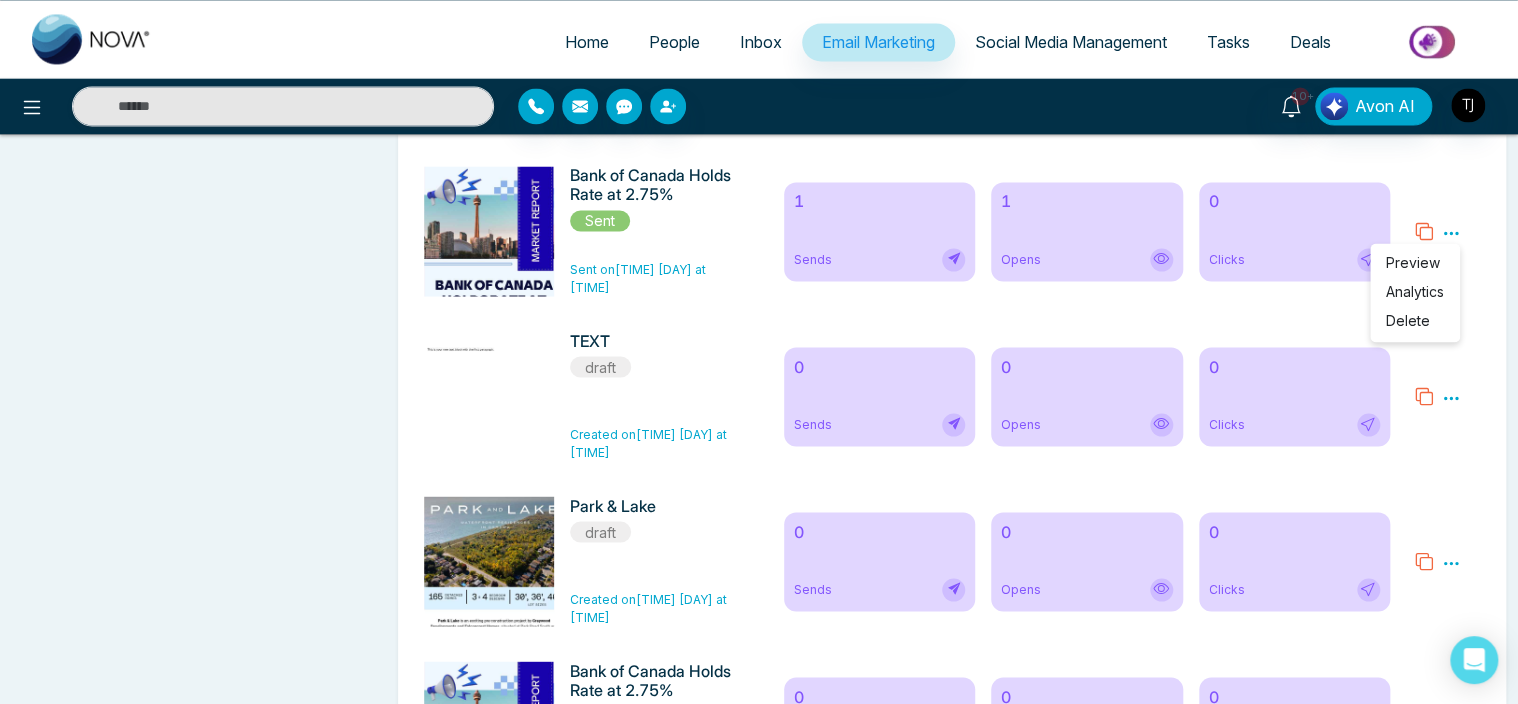 click on "Preview" at bounding box center [1413, 261] 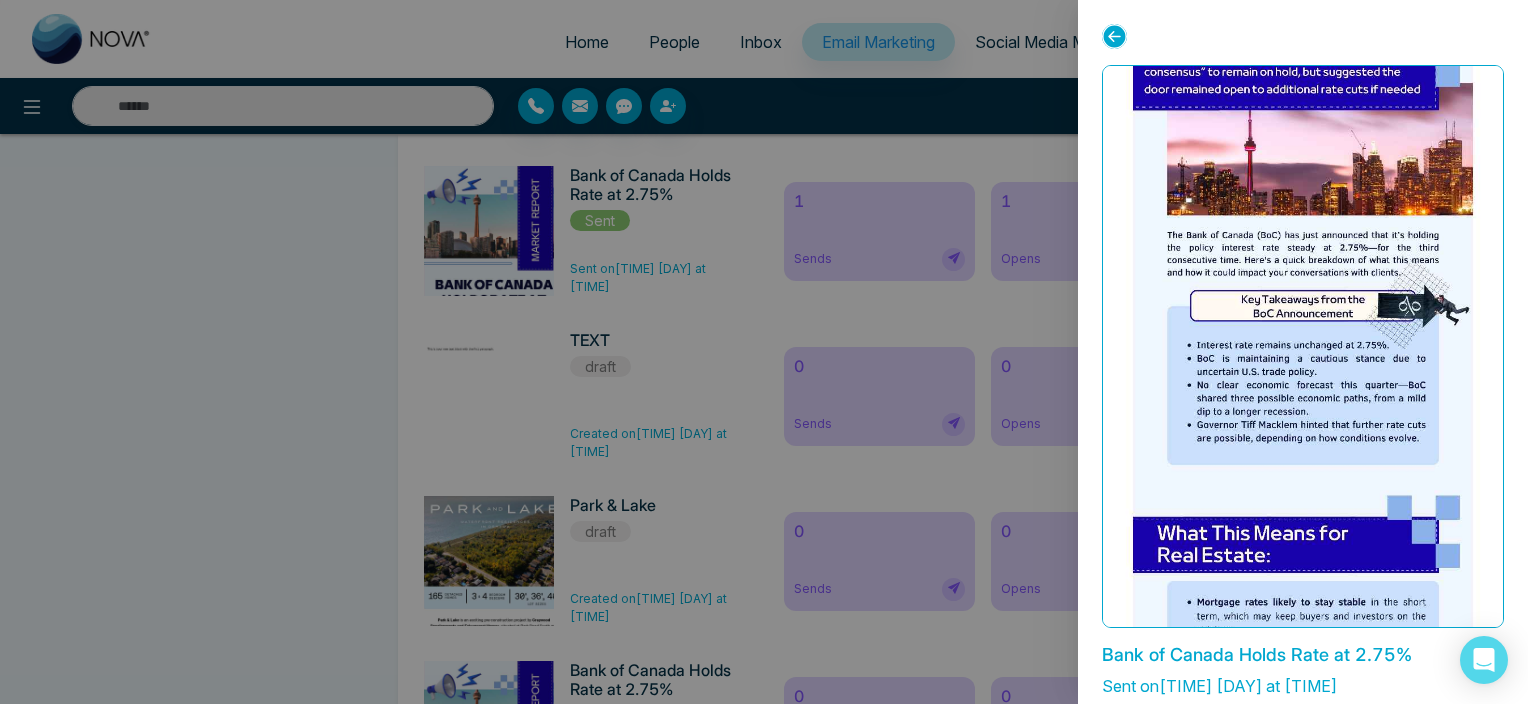 scroll, scrollTop: 566, scrollLeft: 0, axis: vertical 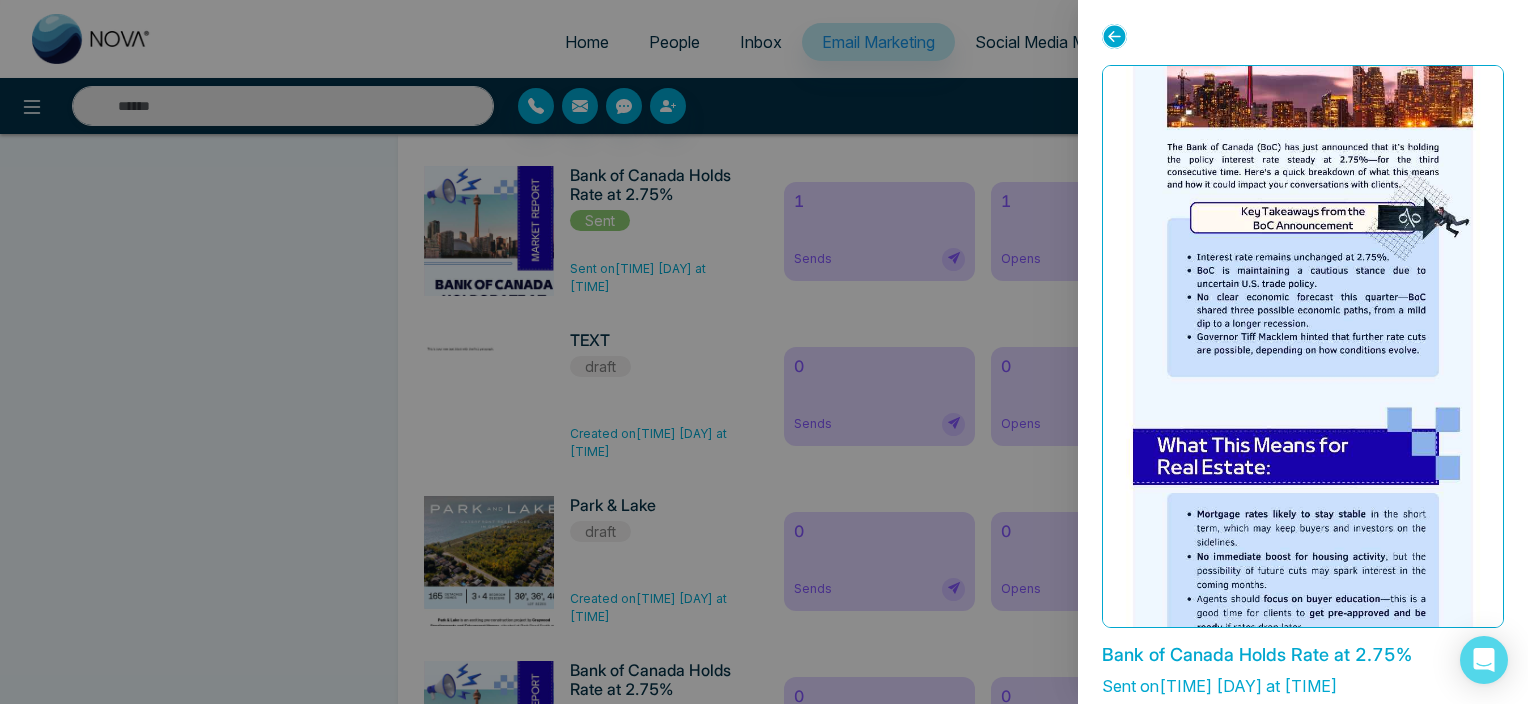 click 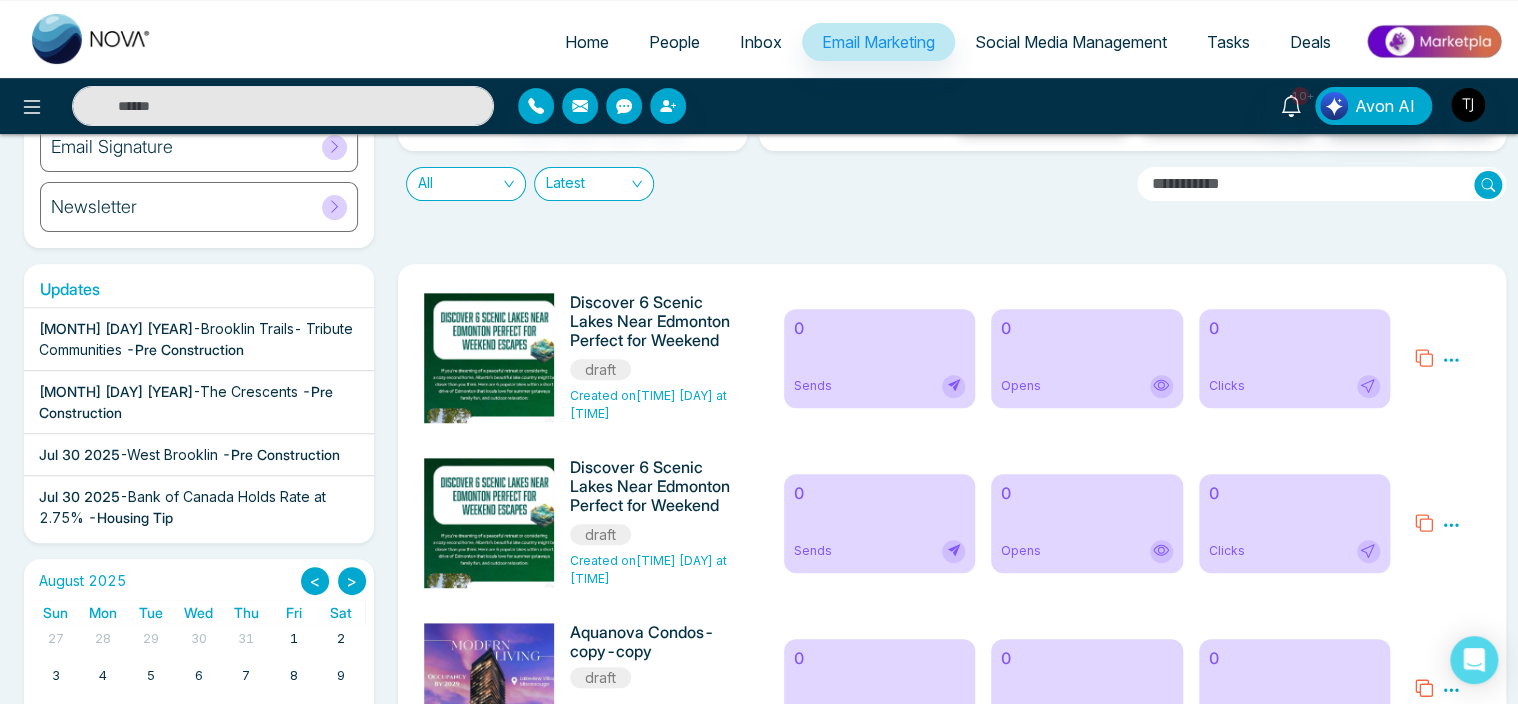scroll, scrollTop: 0, scrollLeft: 0, axis: both 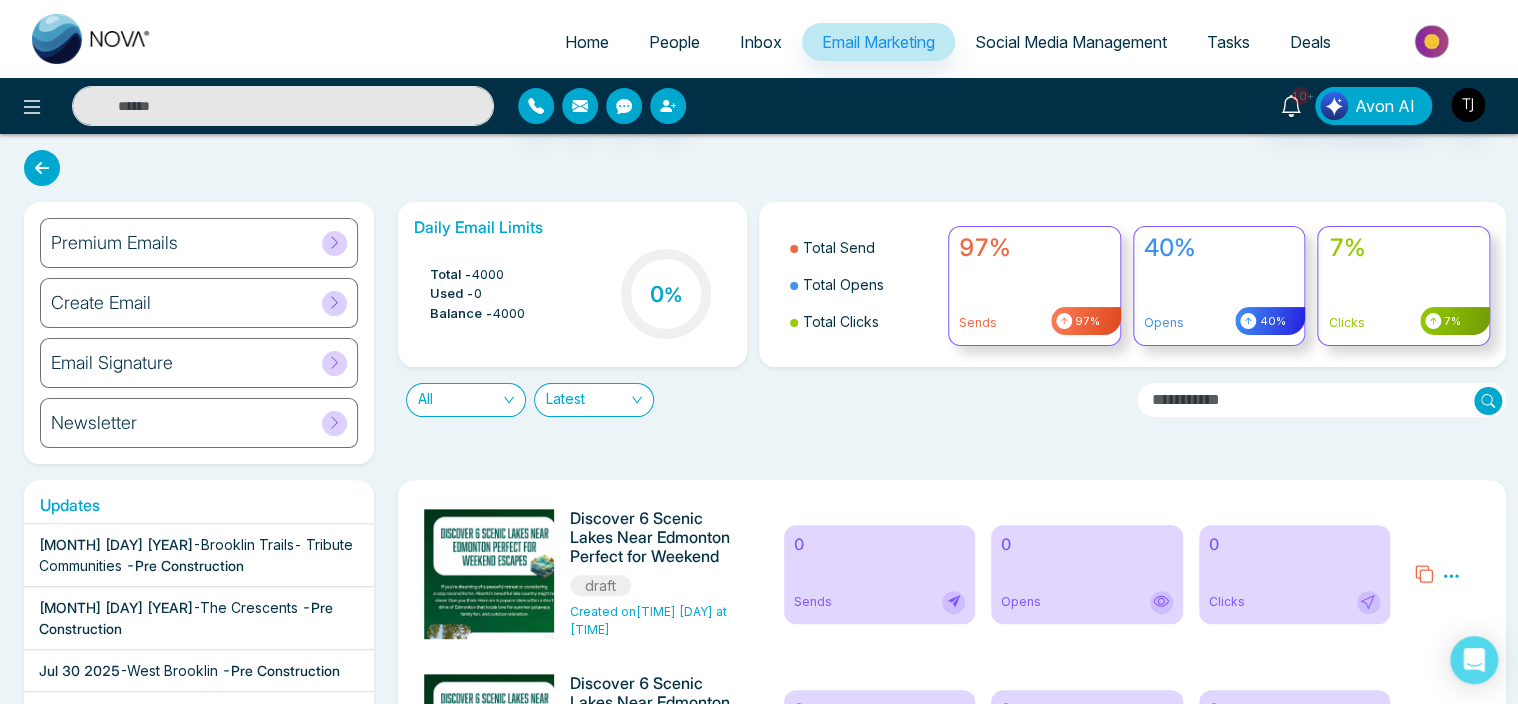 click 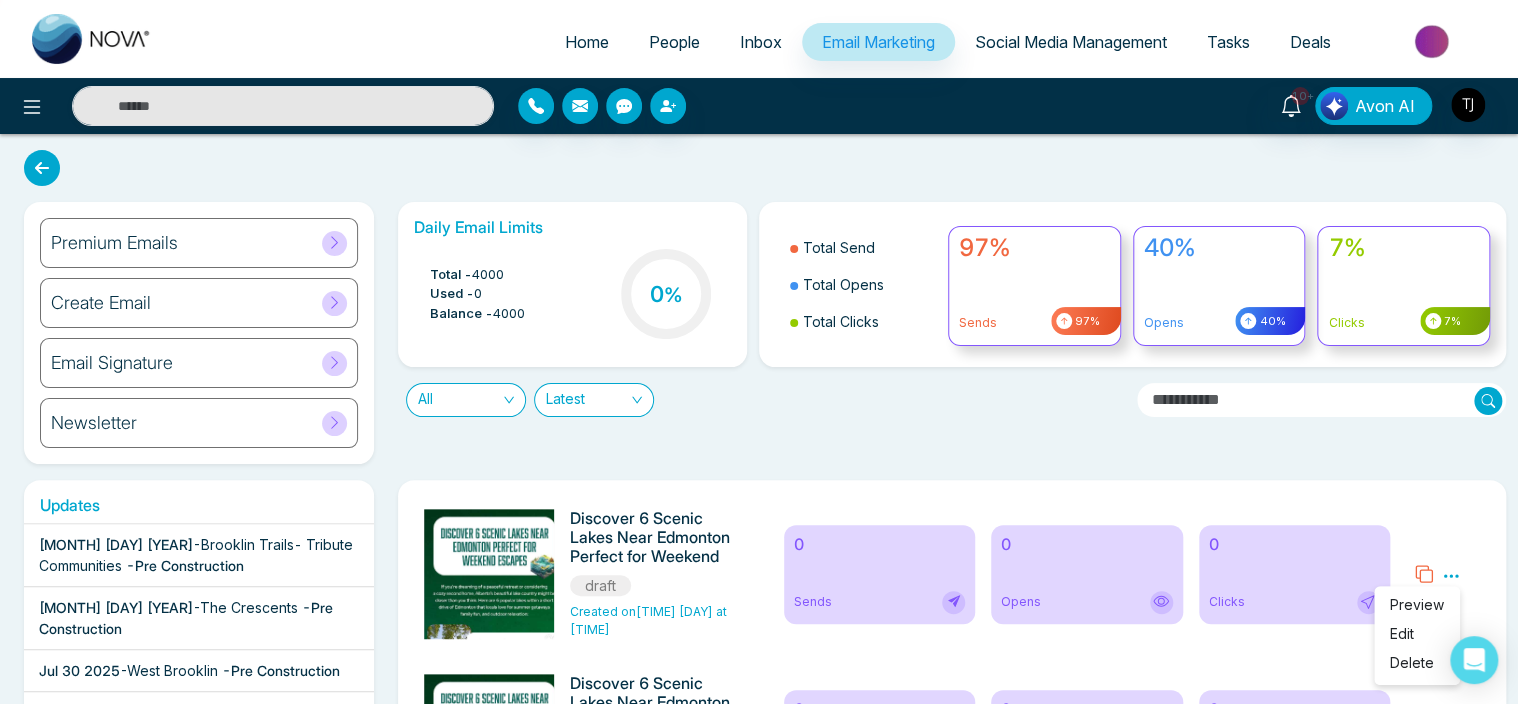 click on "[PERCENT]%  Total Send  Total Opens  Total Clicks [PERCENT]% Sends [PERCENT]% [PERCENT]% Opens [PERCENT]% [PERCENT]% Clicks [PERCENT]% All Latest" at bounding box center (946, 333) 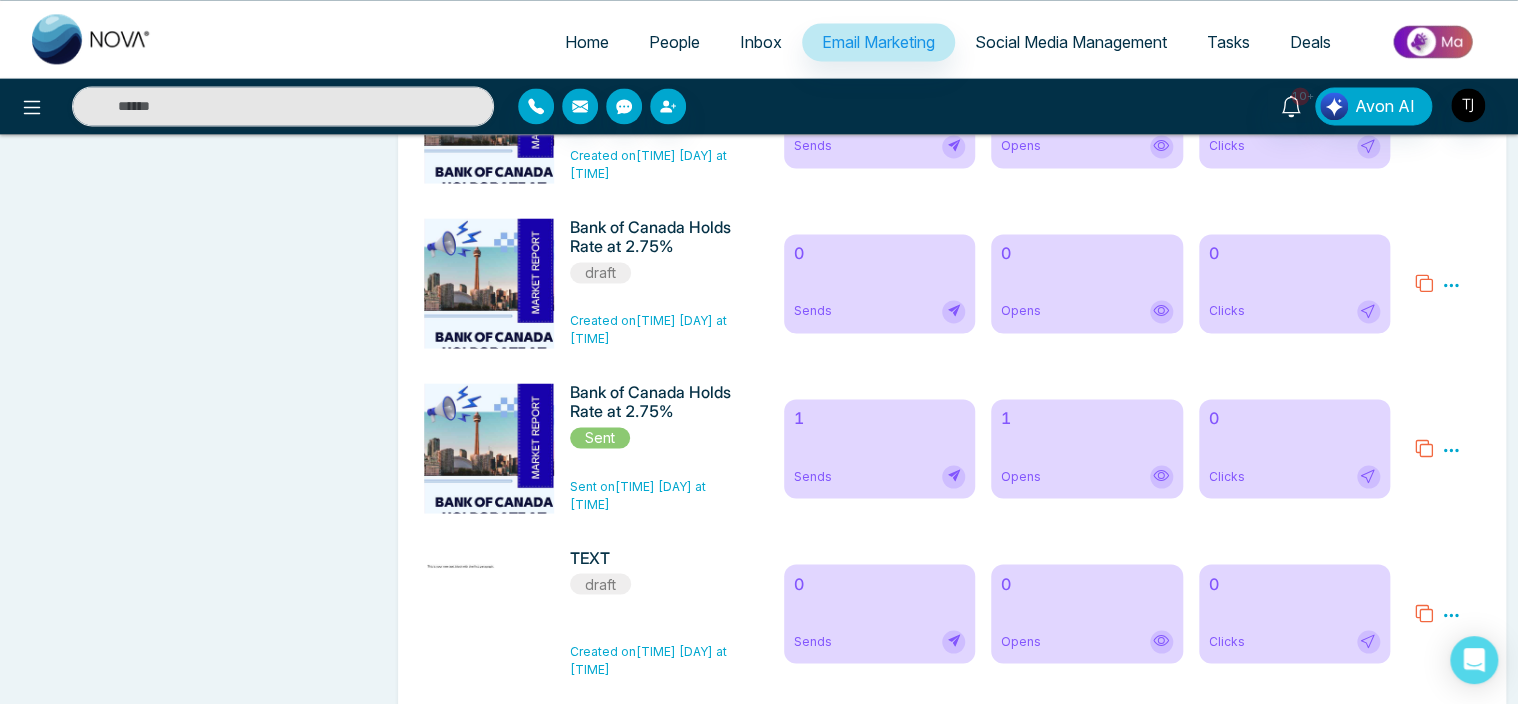scroll, scrollTop: 1447, scrollLeft: 0, axis: vertical 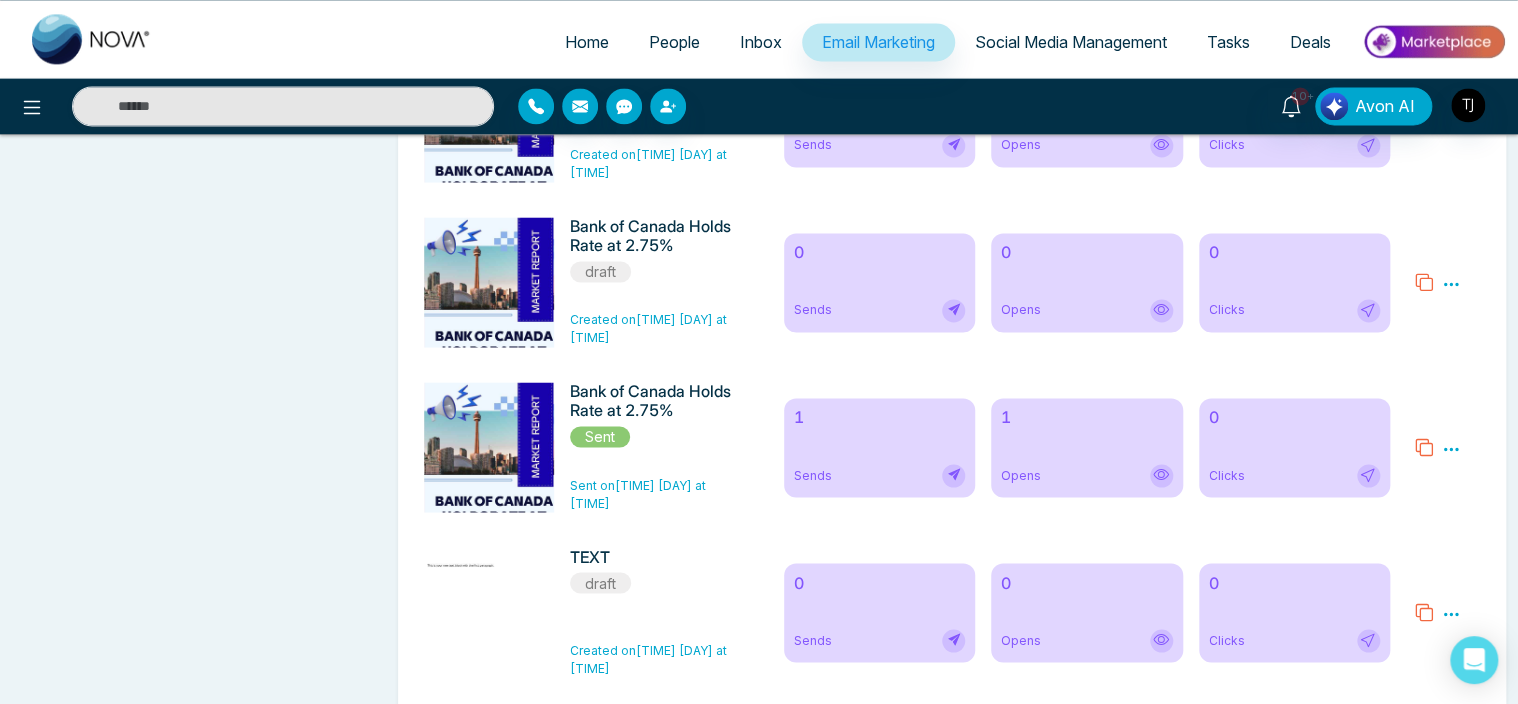 click 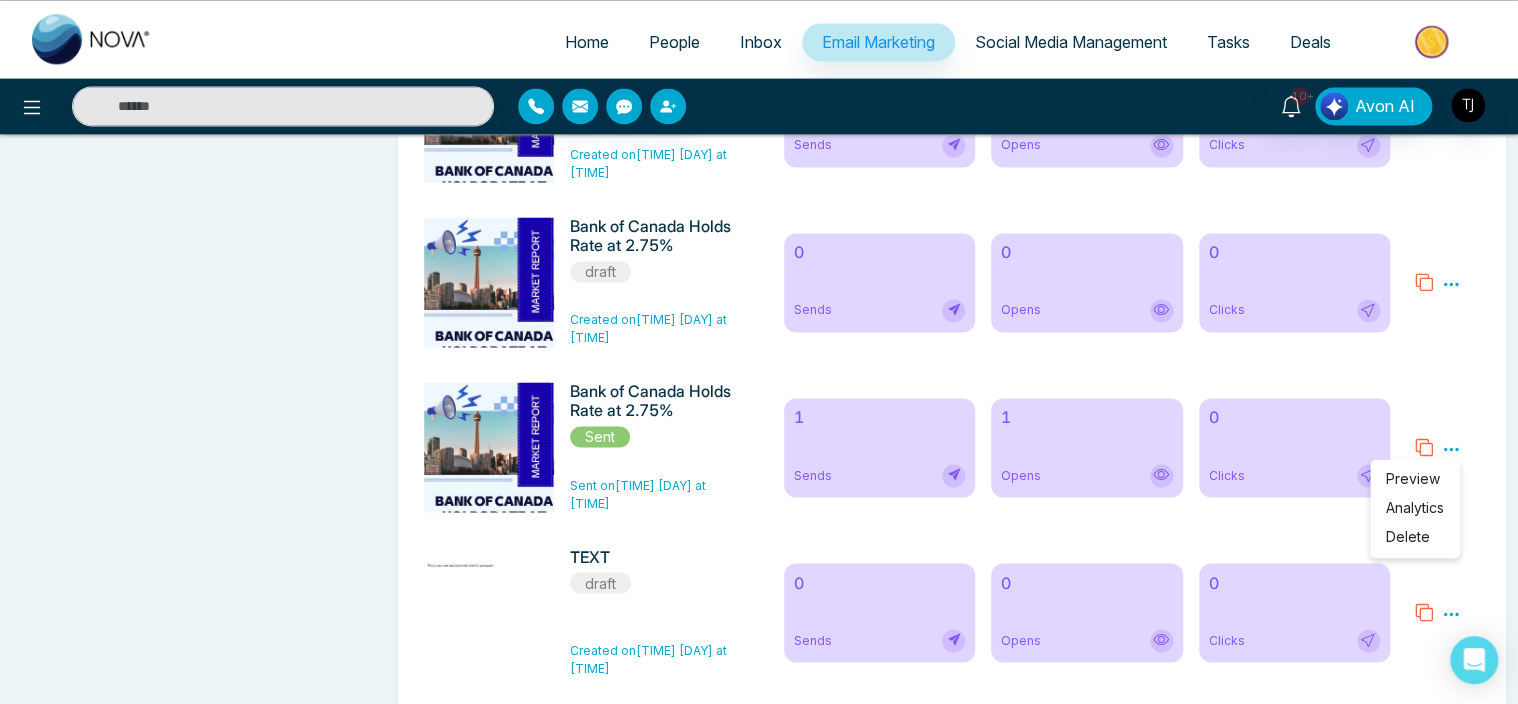click on "[DATE] Perfect for Weekend Escapes draft Created on  [TIME] [DAY] at [TIME]   0 Sends 0 Opens 0 Clicks Preview Edit Delete [DATE] Perfect for Weekend Escapes draft Created on  [TIME] [DAY] at [TIME]   0 Sends 0 Opens 0 Clicks Preview Edit Delete draft Created on  [TIME] [DAY] at [TIME]   0 Sends 0 Opens 0 Clicks Preview Edit Delete [DATE] Perfect for Weekend Escapes draft Created on  [TIME] [DAY] at [TIME]   0 Sends 0 Opens 0 Clicks Preview Edit Delete draft Created on  [TIME] [DAY] at [TIME]   0 Sends 0 Opens 0 Clicks Preview Edit Delete draft Created on  [TIME] [DAY] at [TIME]   0 Sends 0 Opens 0 Clicks Preview Edit Delete [DATE] draft Created on  [TIME] [DAY] at [TIME]   0 Sends 0 Opens 0 Clicks Preview Edit Delete [DATE] draft Created on  [TIME] [DAY] at [TIME]   0 Sends 0 Opens 0 Clicks Preview Edit Sent" at bounding box center (952, 7294) 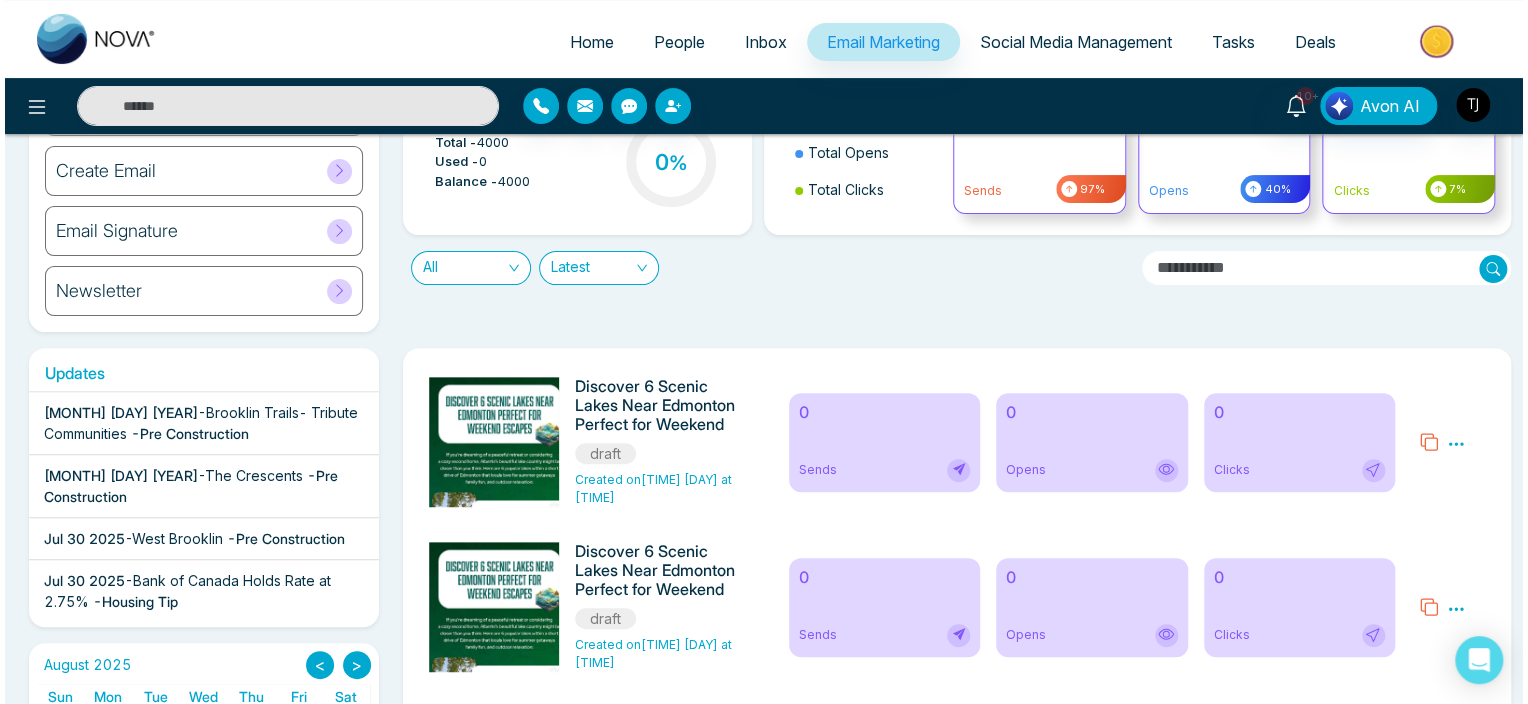 scroll, scrollTop: 0, scrollLeft: 0, axis: both 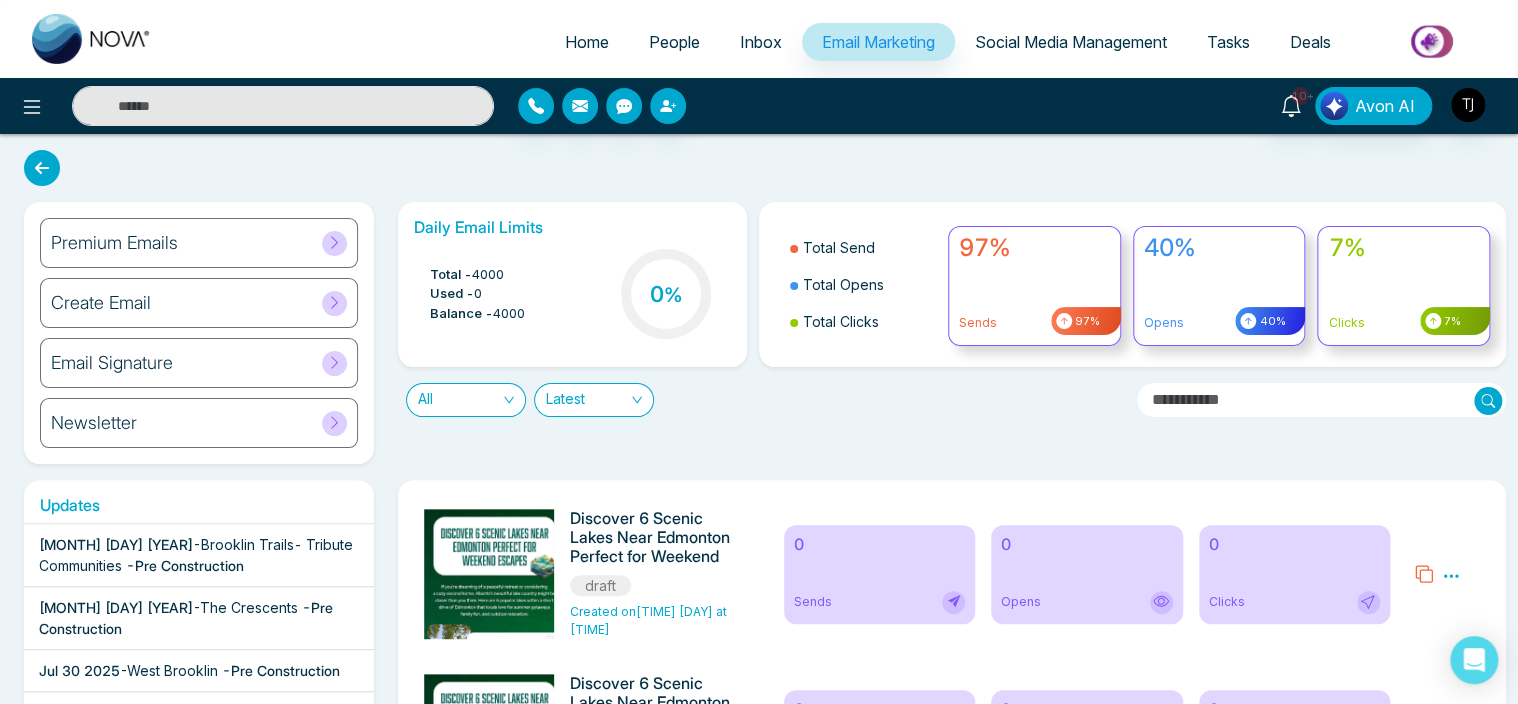 click on "Premium Emails" at bounding box center (199, 243) 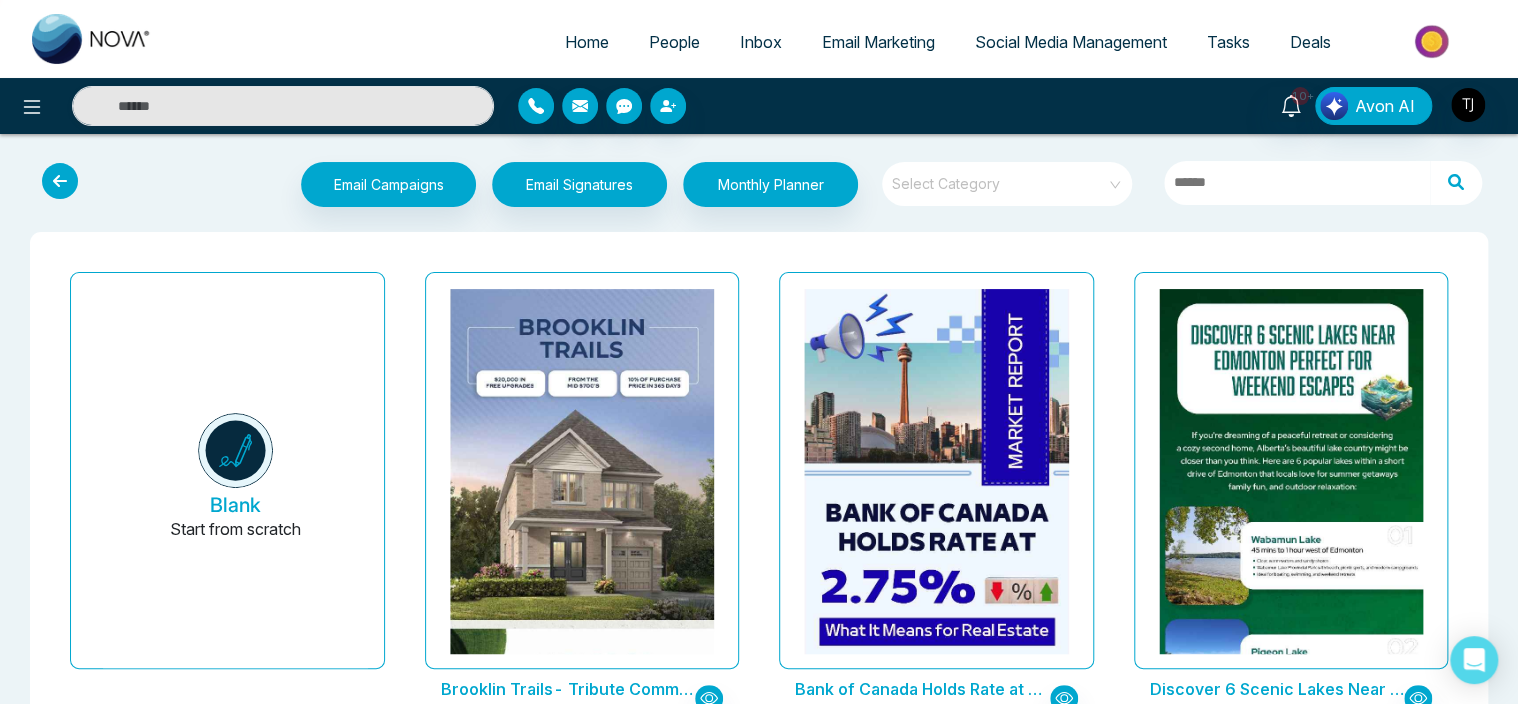 click at bounding box center (60, 181) 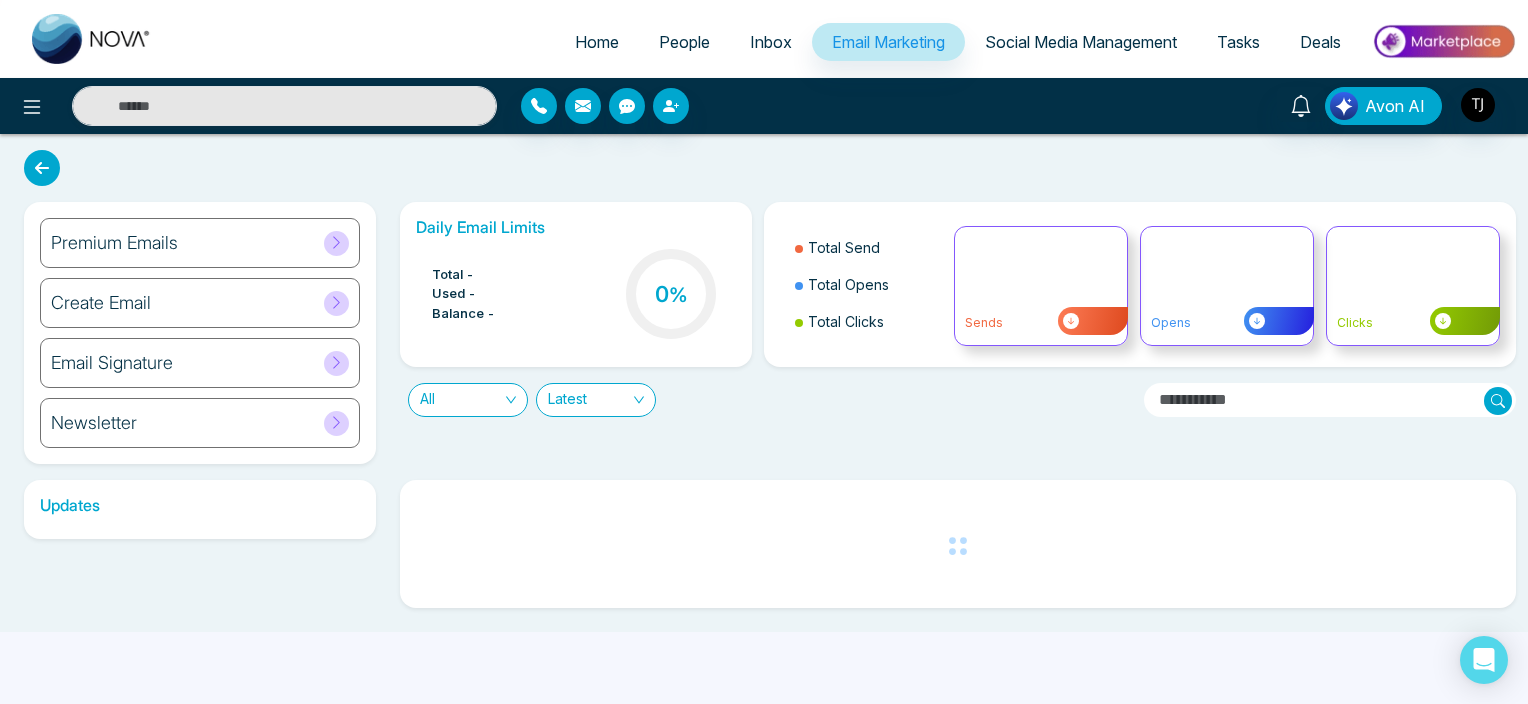 click on "Premium Emails" at bounding box center [200, 243] 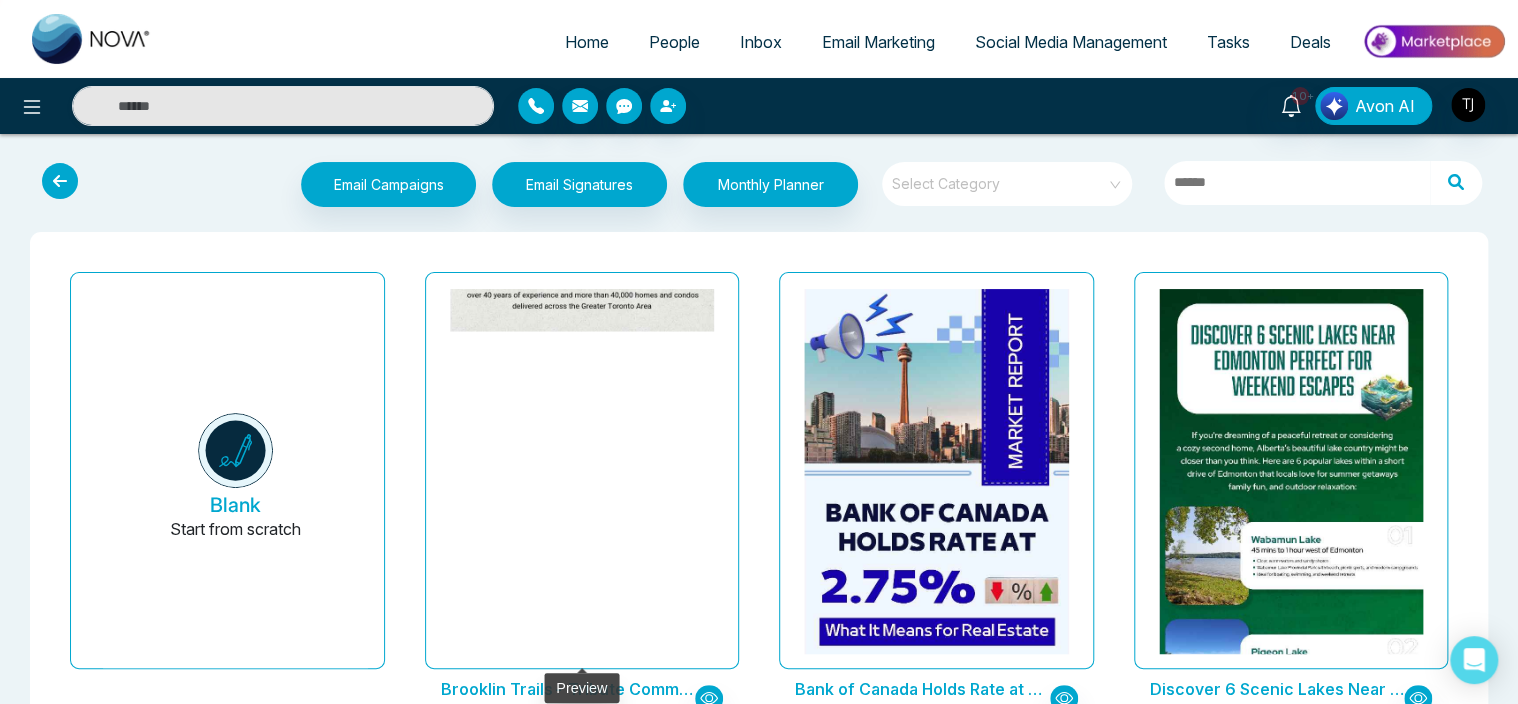 click at bounding box center (581, -787) 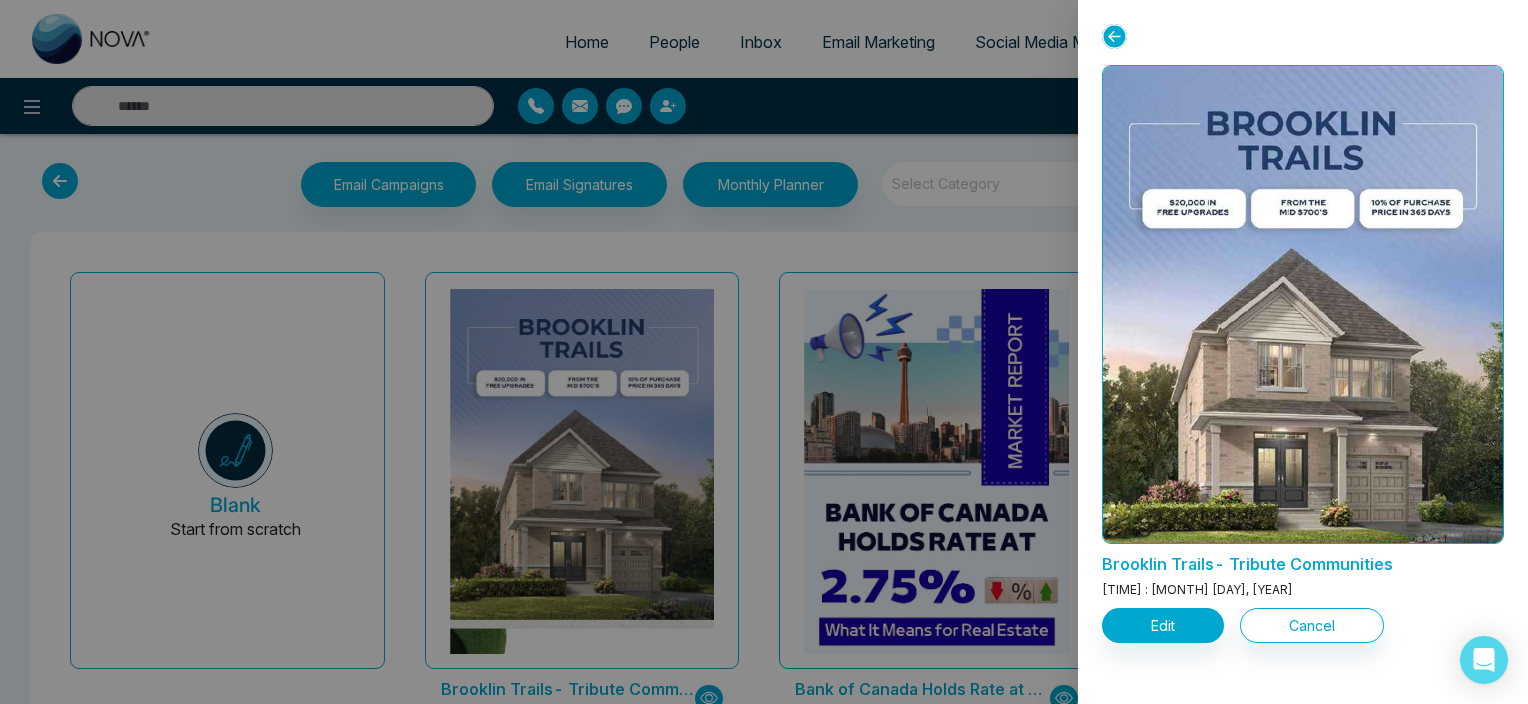 click at bounding box center (764, 352) 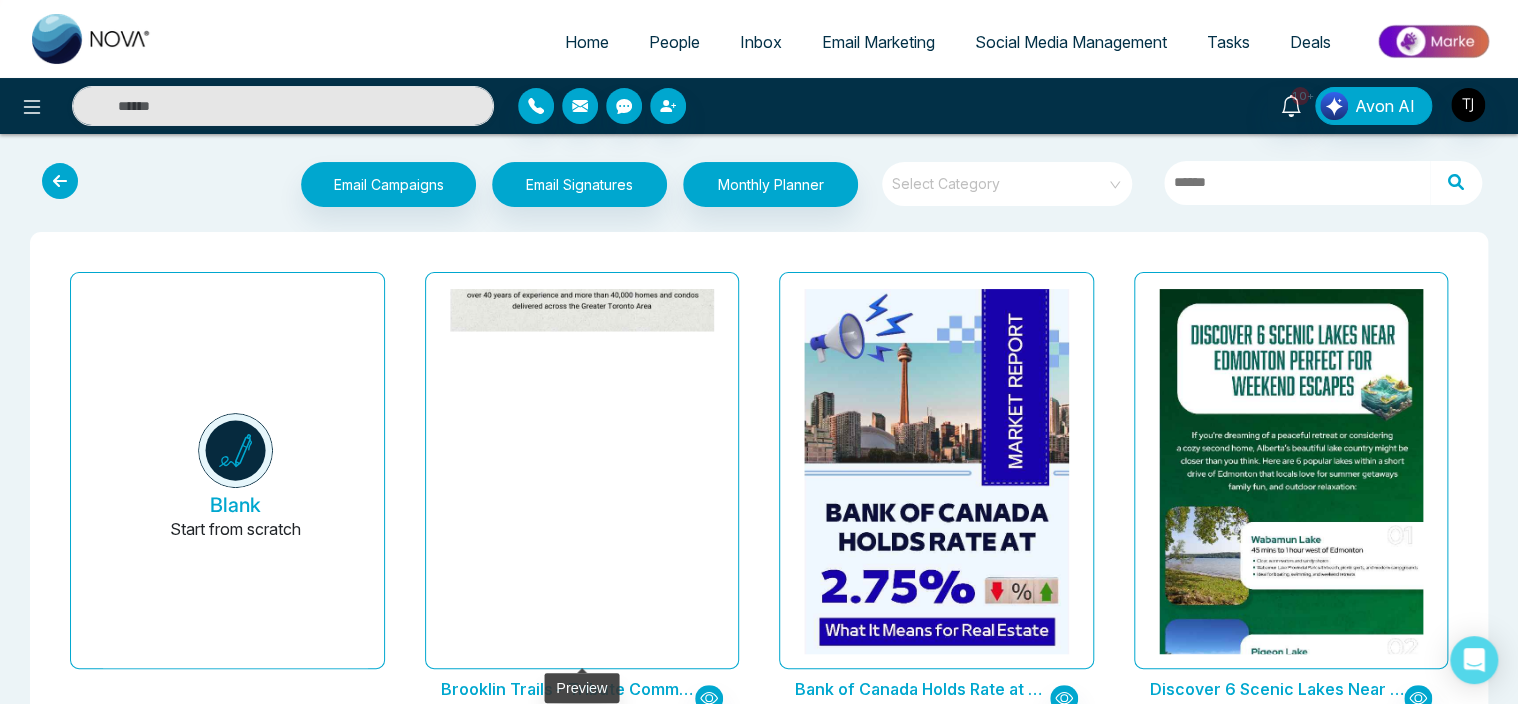 click at bounding box center (581, -787) 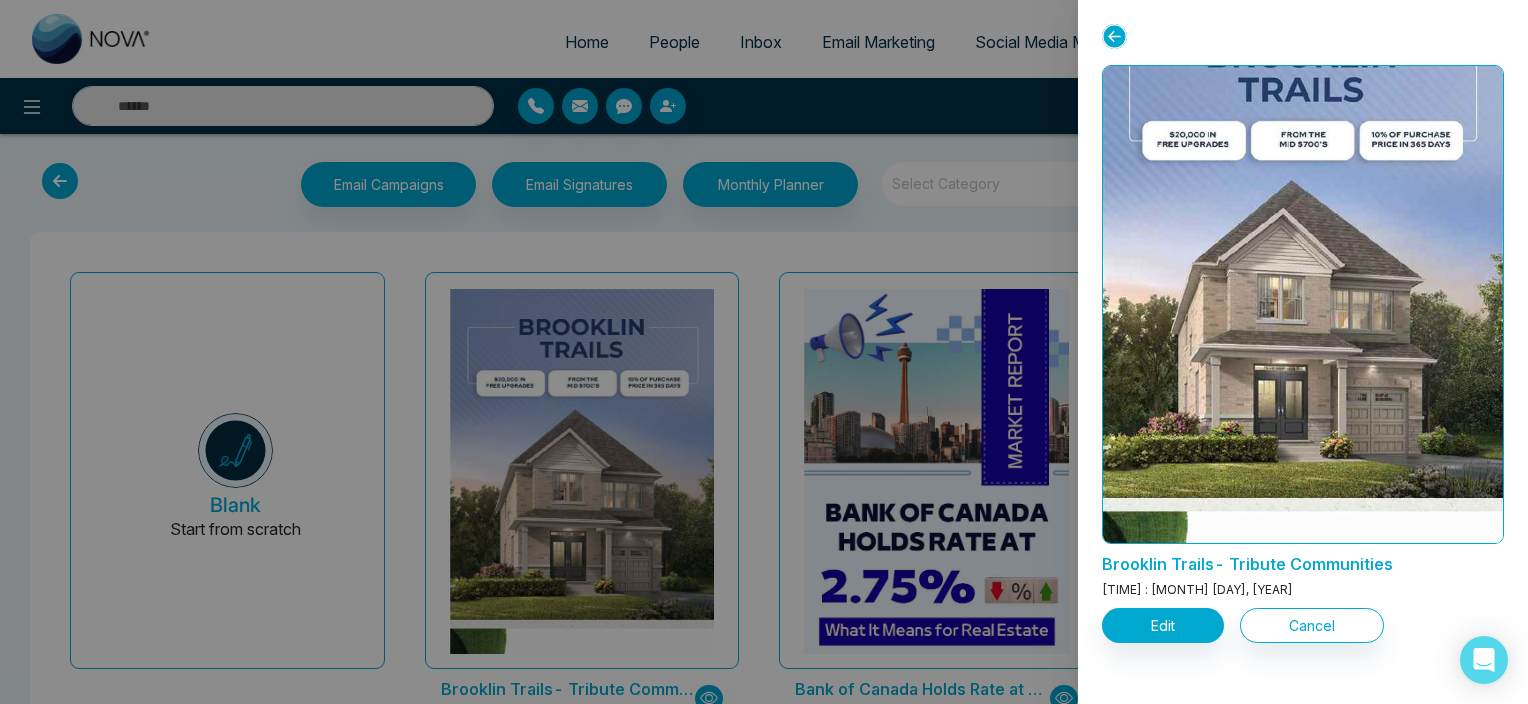 scroll, scrollTop: 0, scrollLeft: 0, axis: both 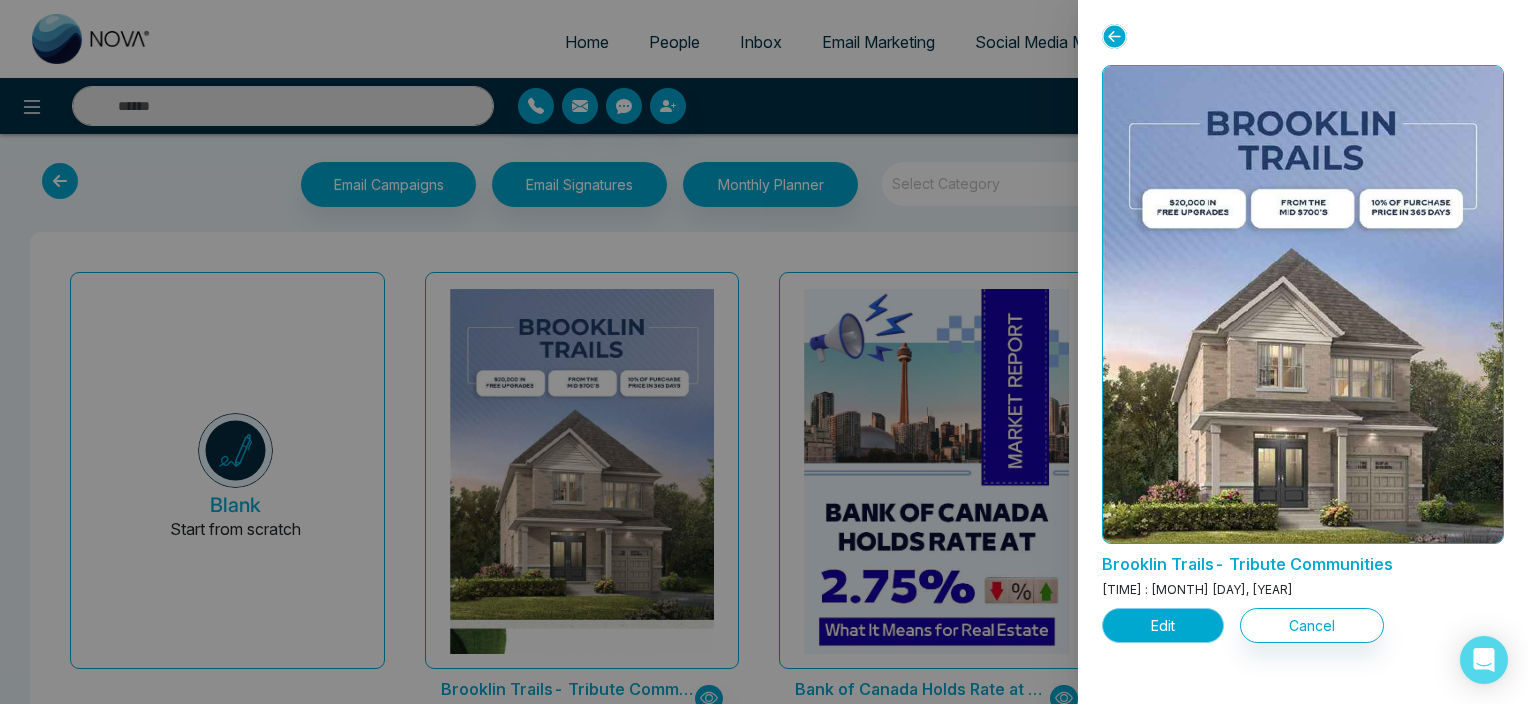 click on "Edit" at bounding box center [1163, 625] 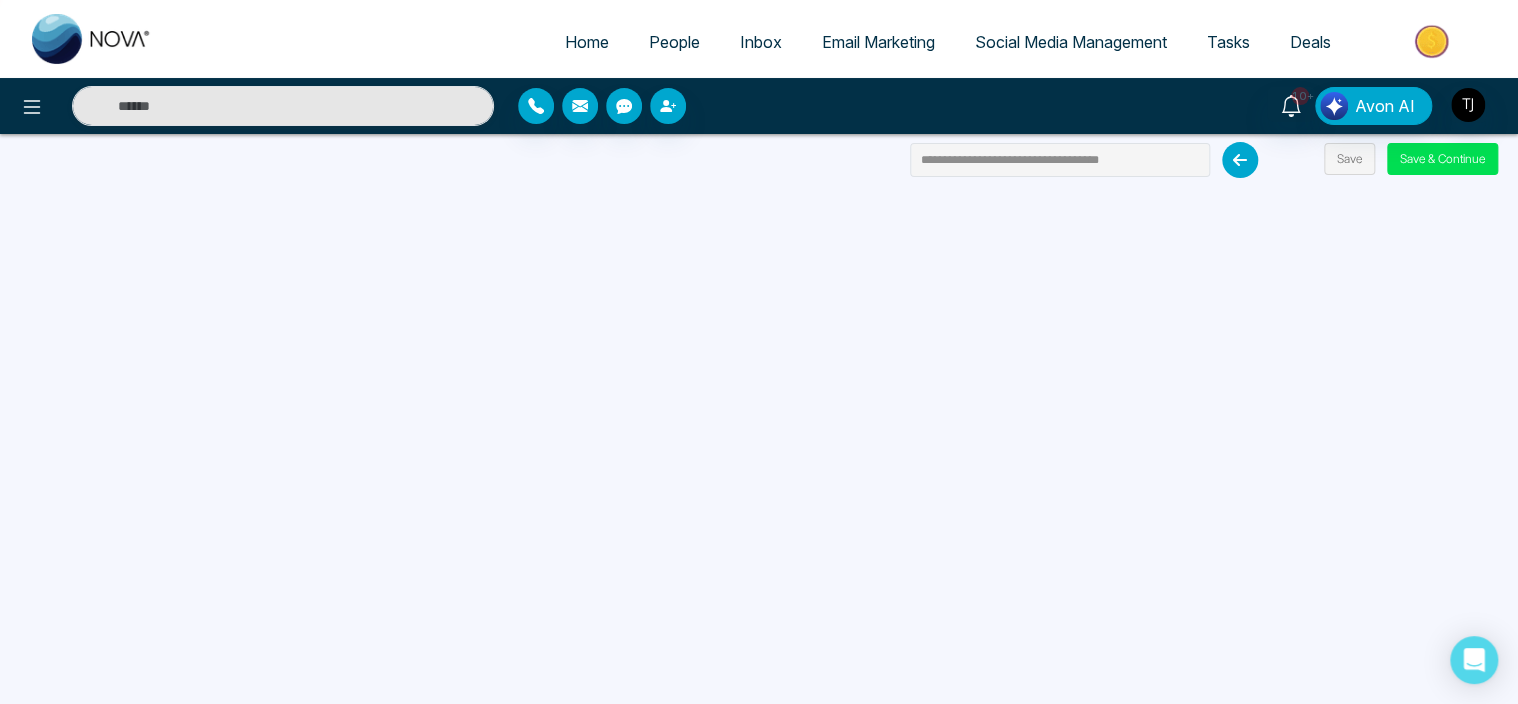drag, startPoint x: 1452, startPoint y: 0, endPoint x: 1102, endPoint y: 14, distance: 350.27988 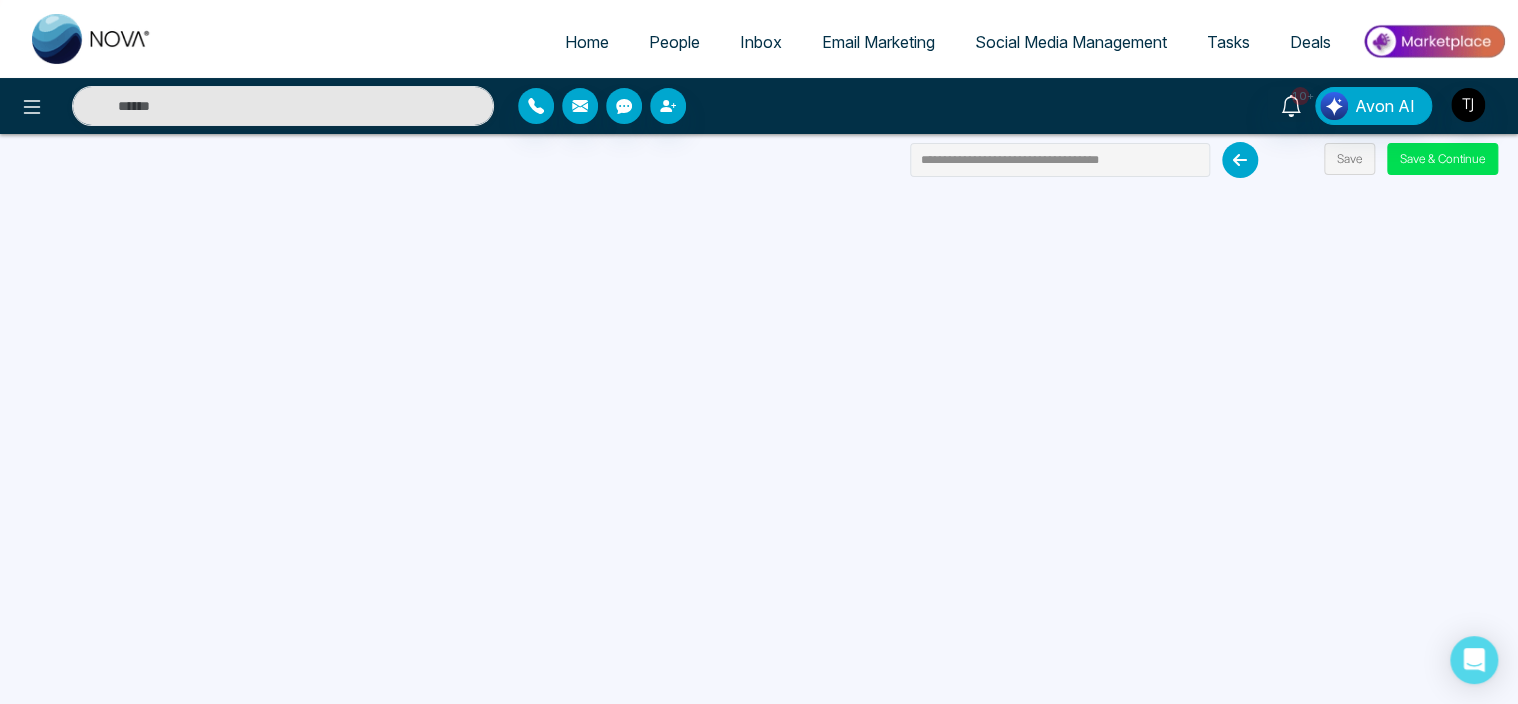 click on "Home People Inbox Email Marketing Social Media Management Tasks Deals" at bounding box center (759, 39) 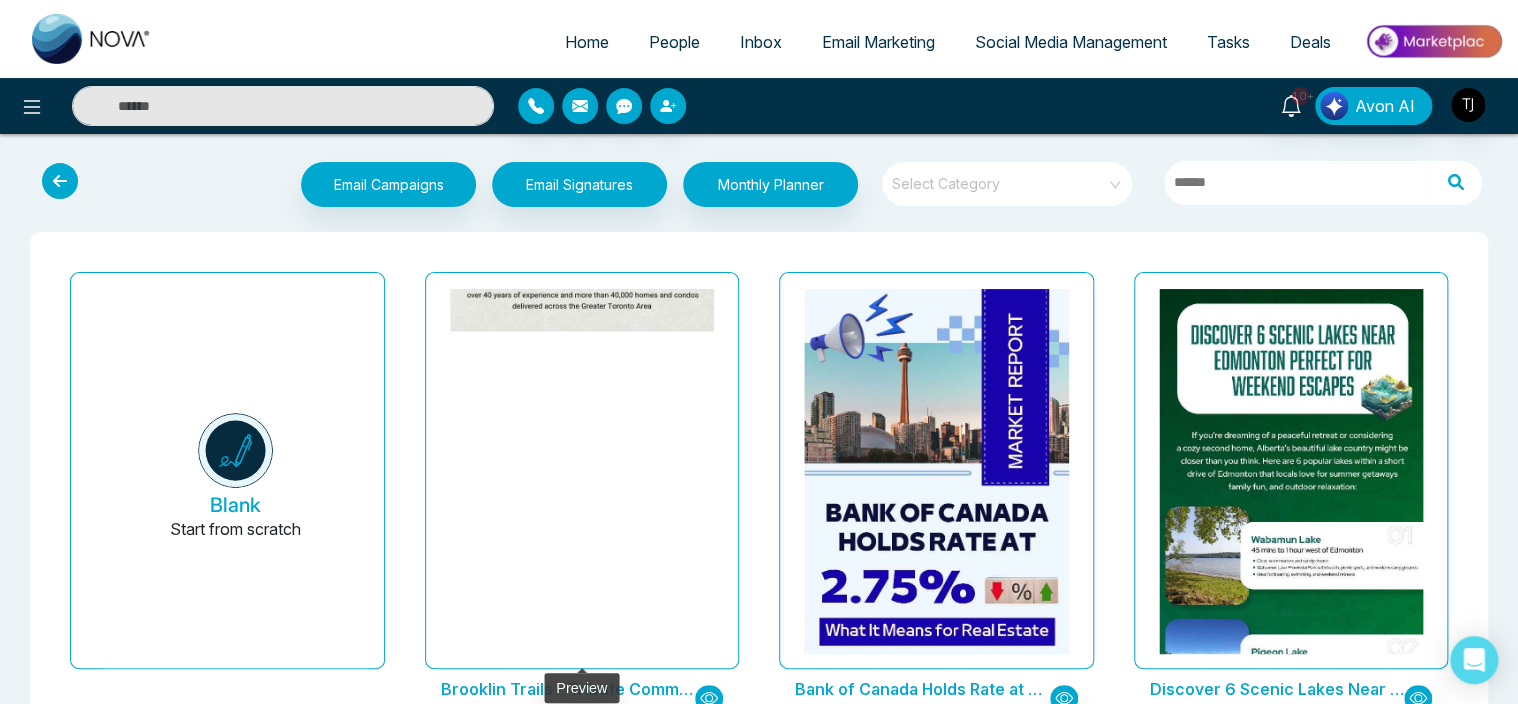 click at bounding box center [581, -787] 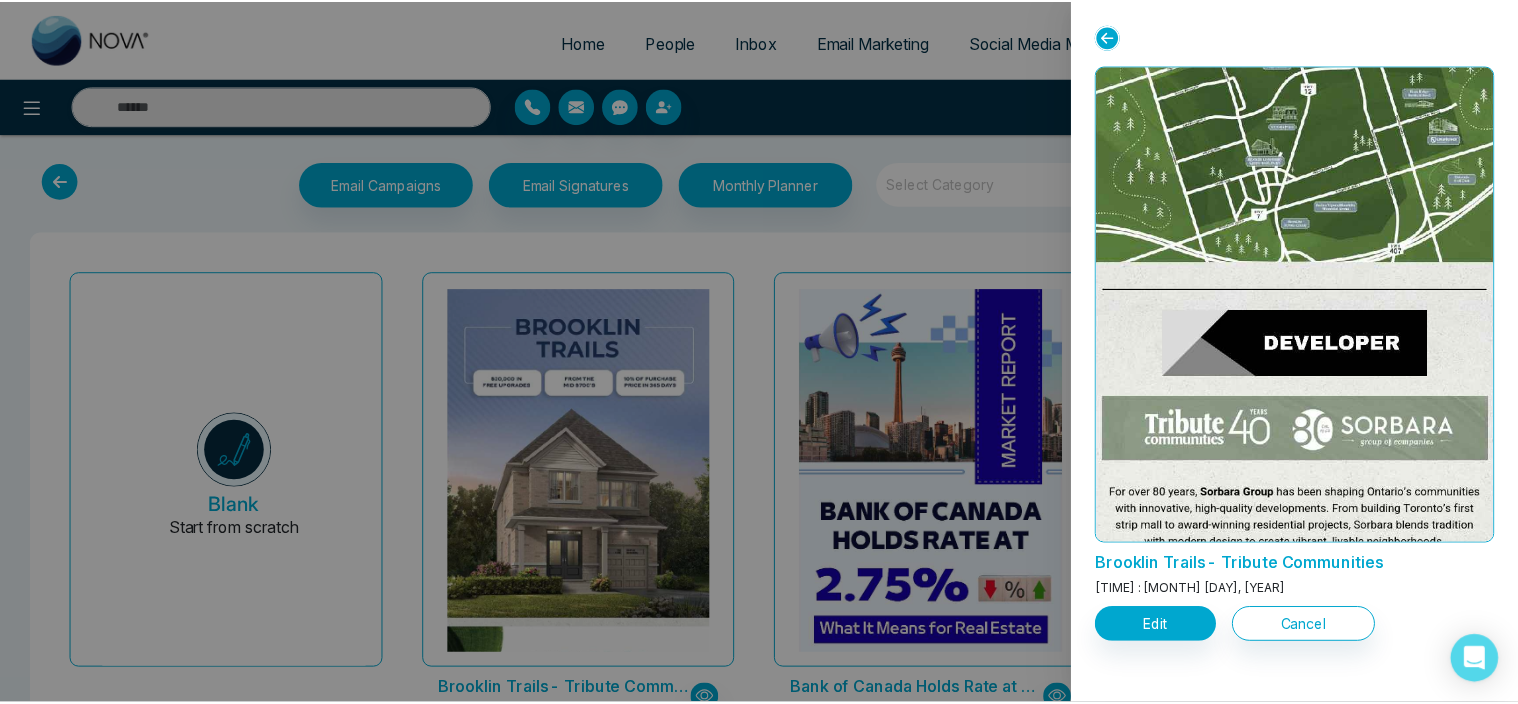 scroll, scrollTop: 2815, scrollLeft: 0, axis: vertical 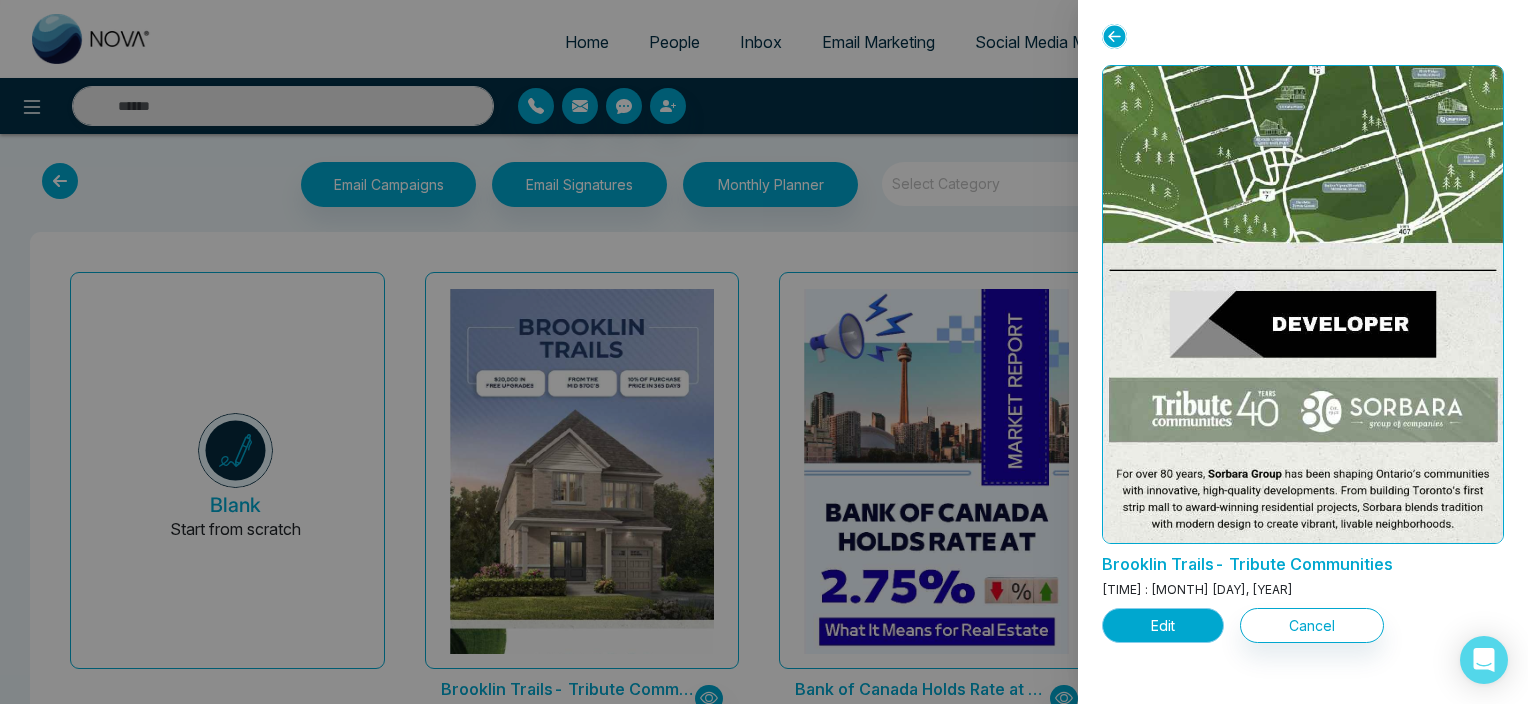 click on "Edit" at bounding box center [1163, 625] 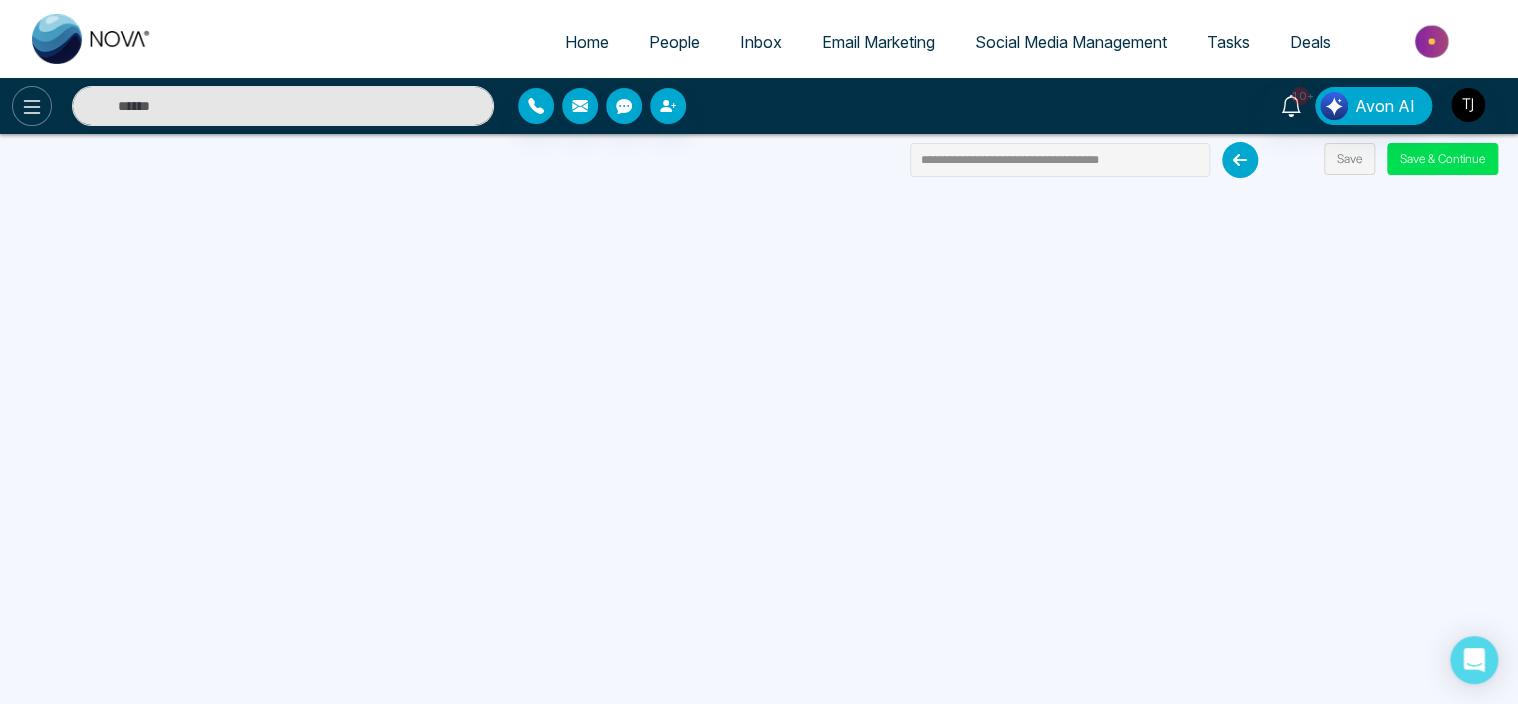 click 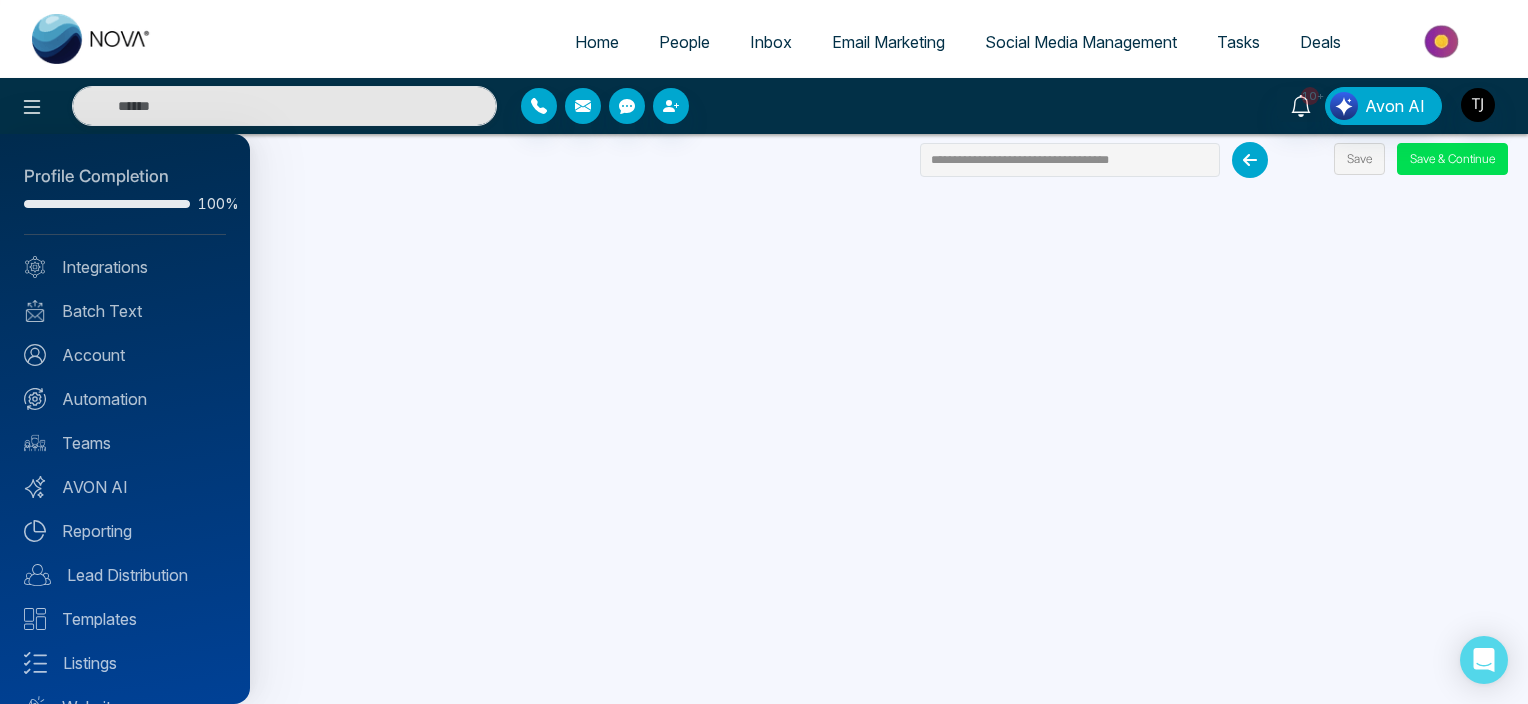 click at bounding box center (764, 352) 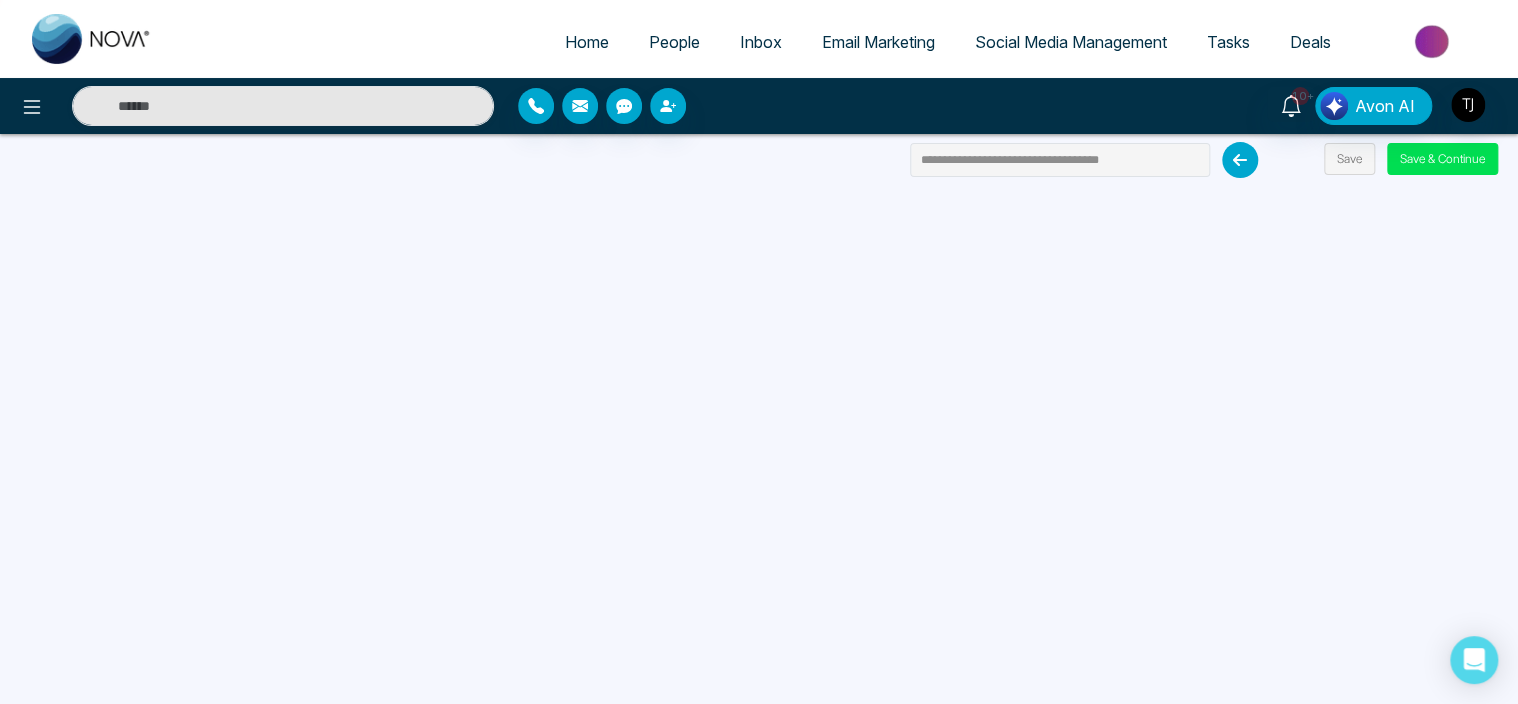 click at bounding box center [1433, 41] 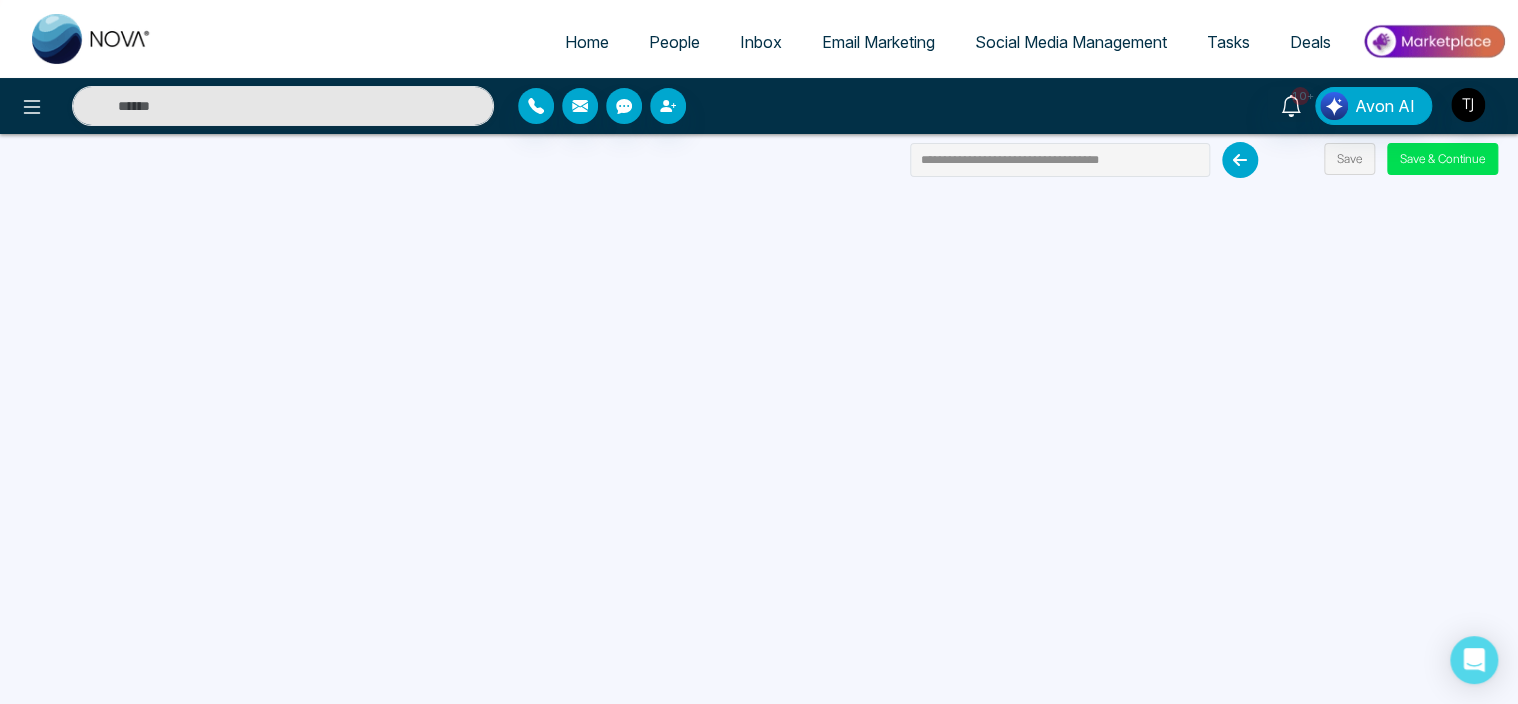 click on "Email Marketing" at bounding box center [878, 42] 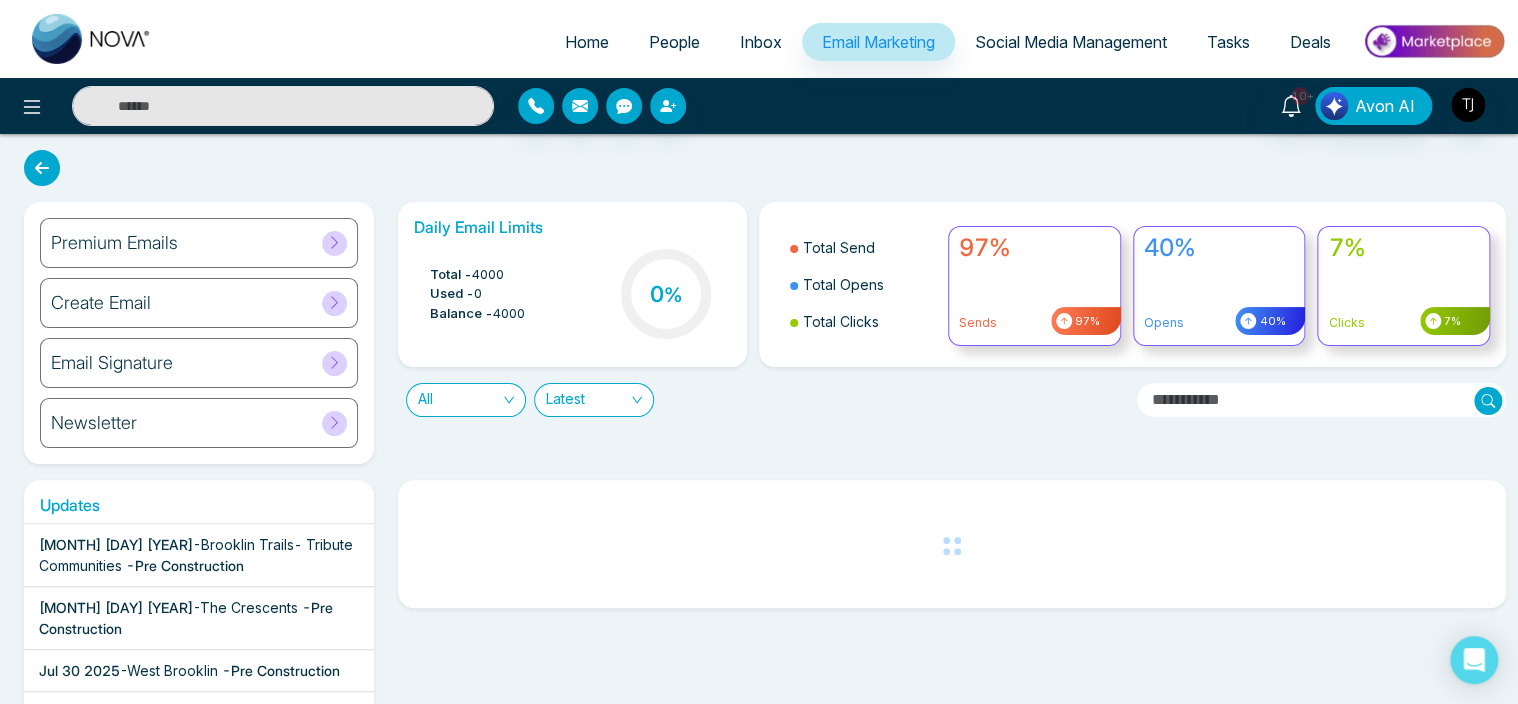 click on "Premium Emails" at bounding box center (199, 243) 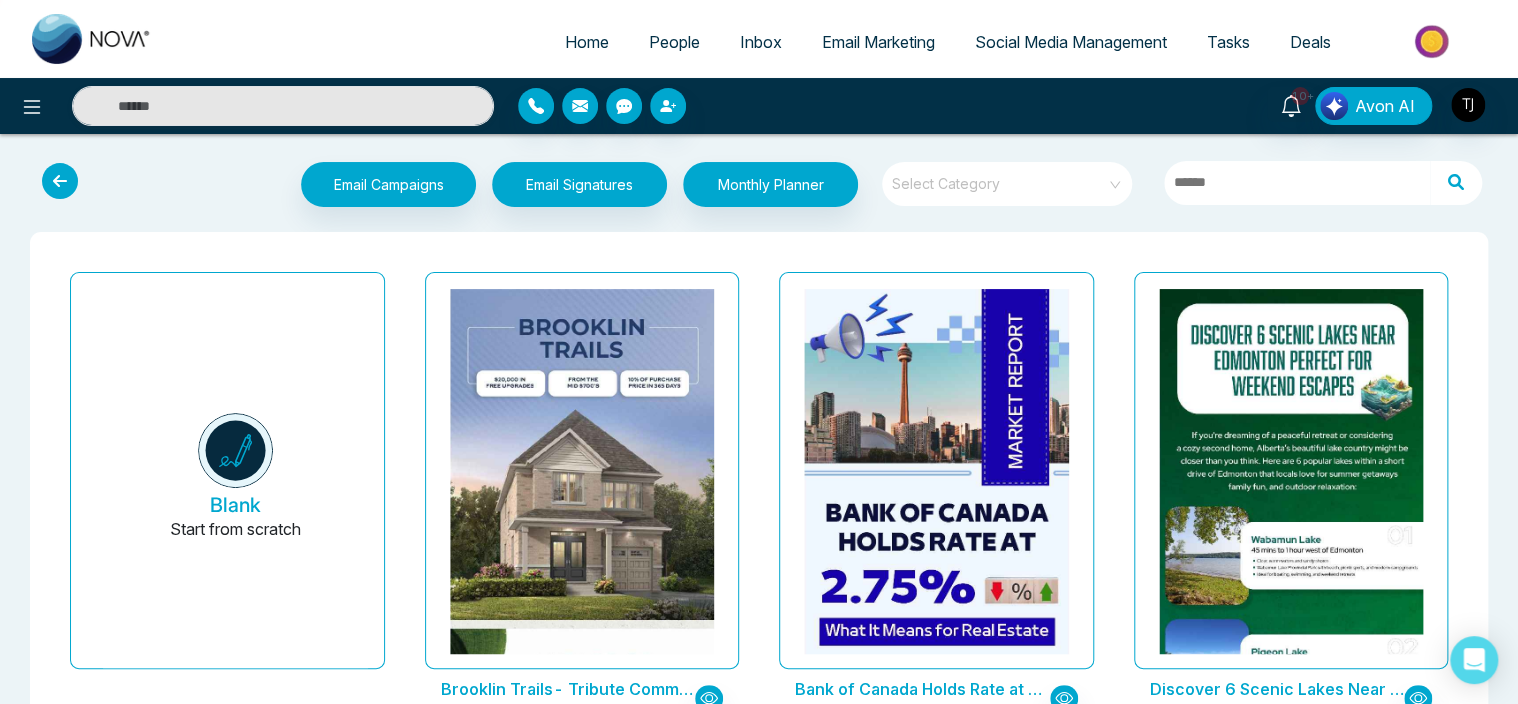 click at bounding box center (60, 181) 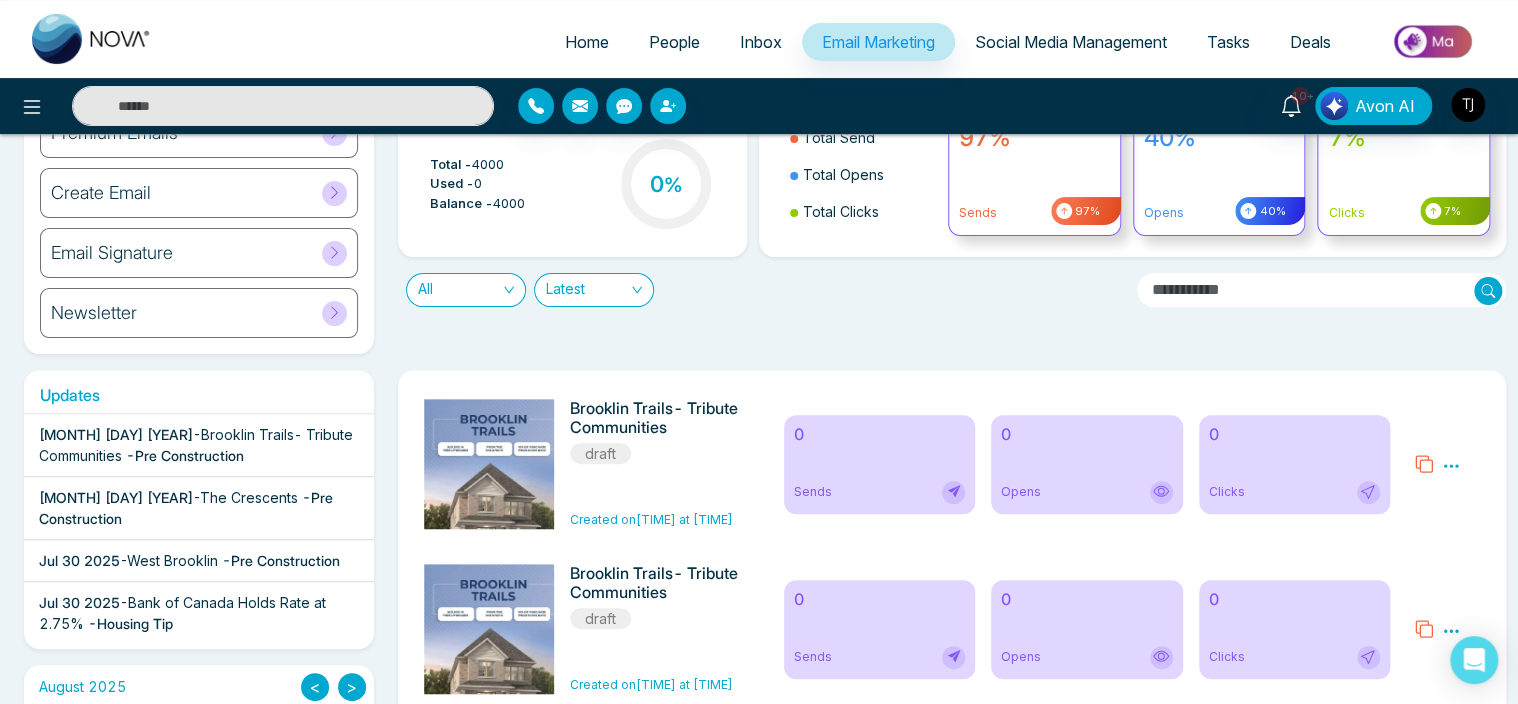 scroll, scrollTop: 0, scrollLeft: 0, axis: both 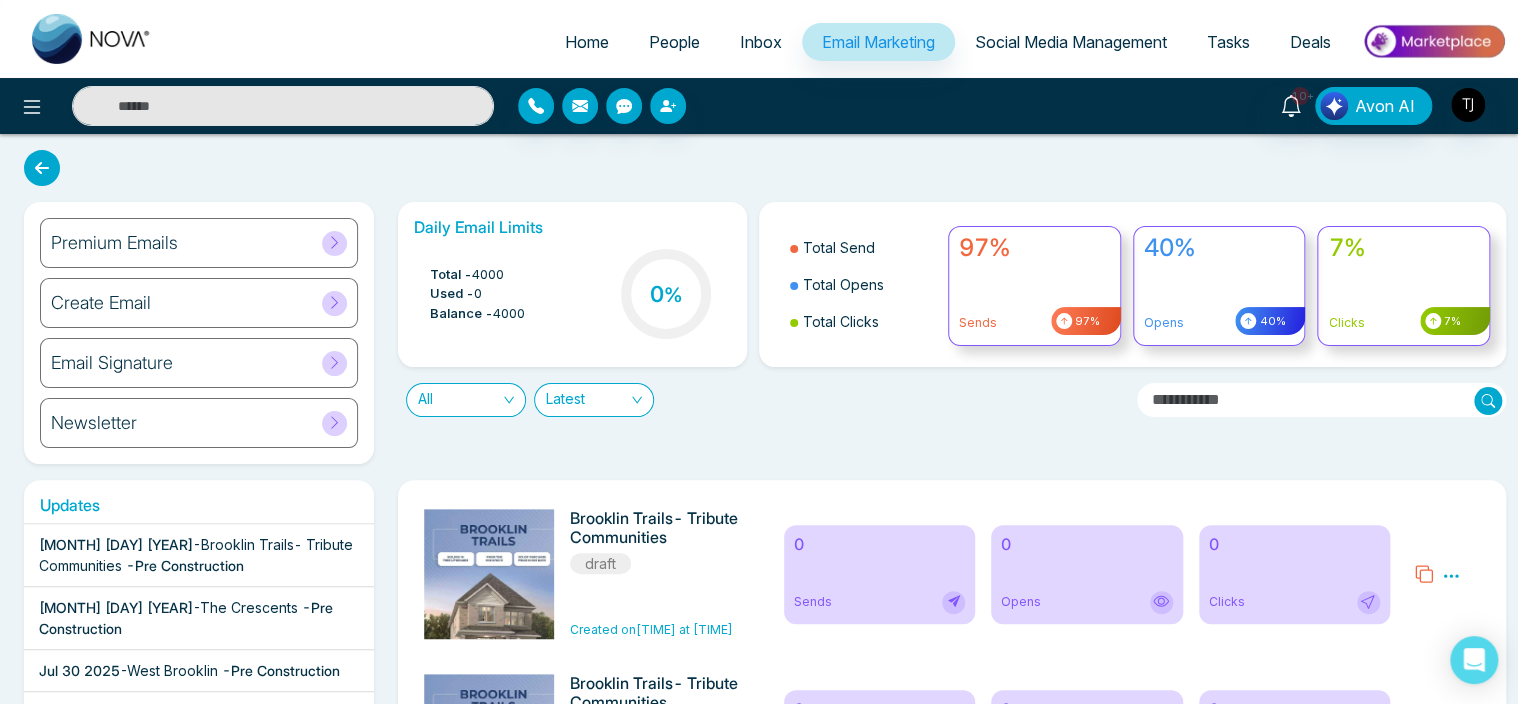 click on "Create Email" at bounding box center (199, 303) 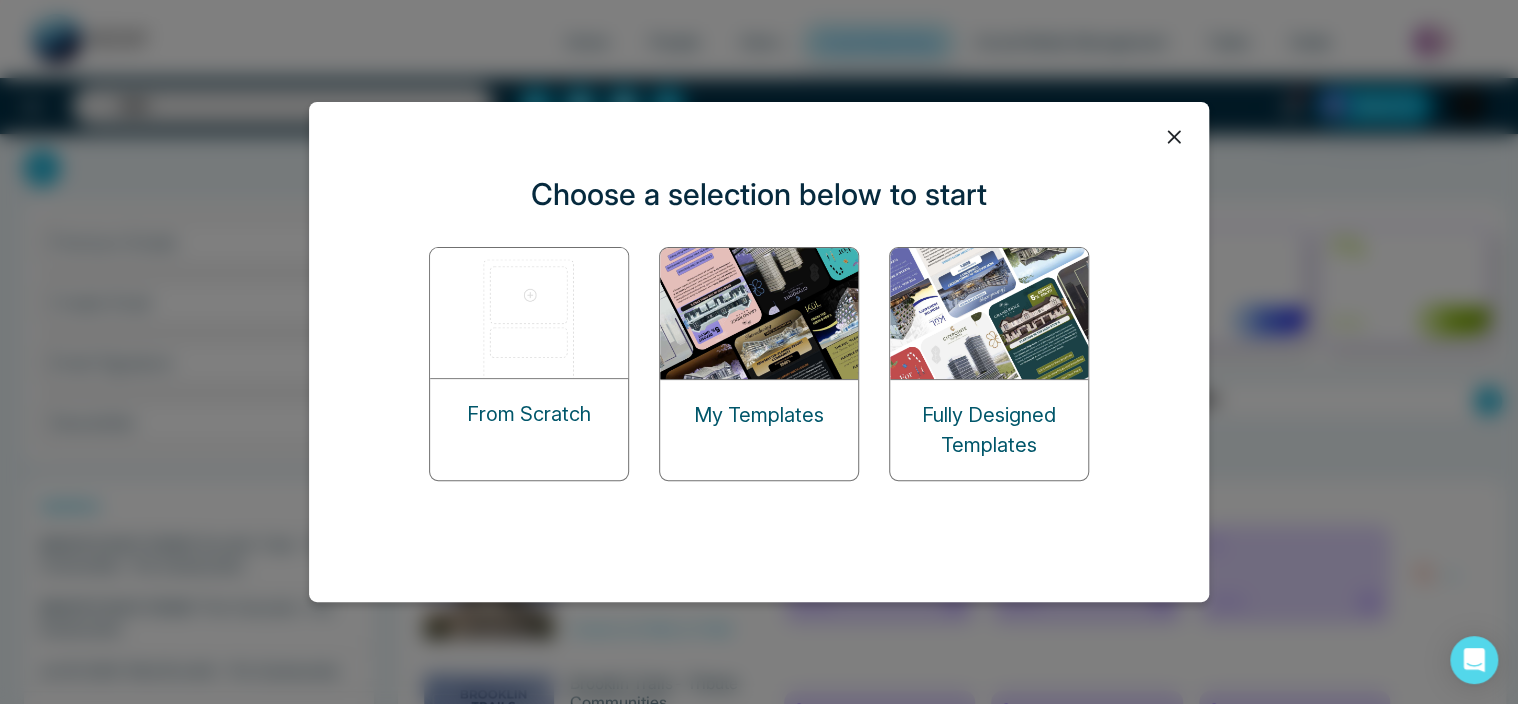 click on "Fully Designed Templates" at bounding box center [989, 430] 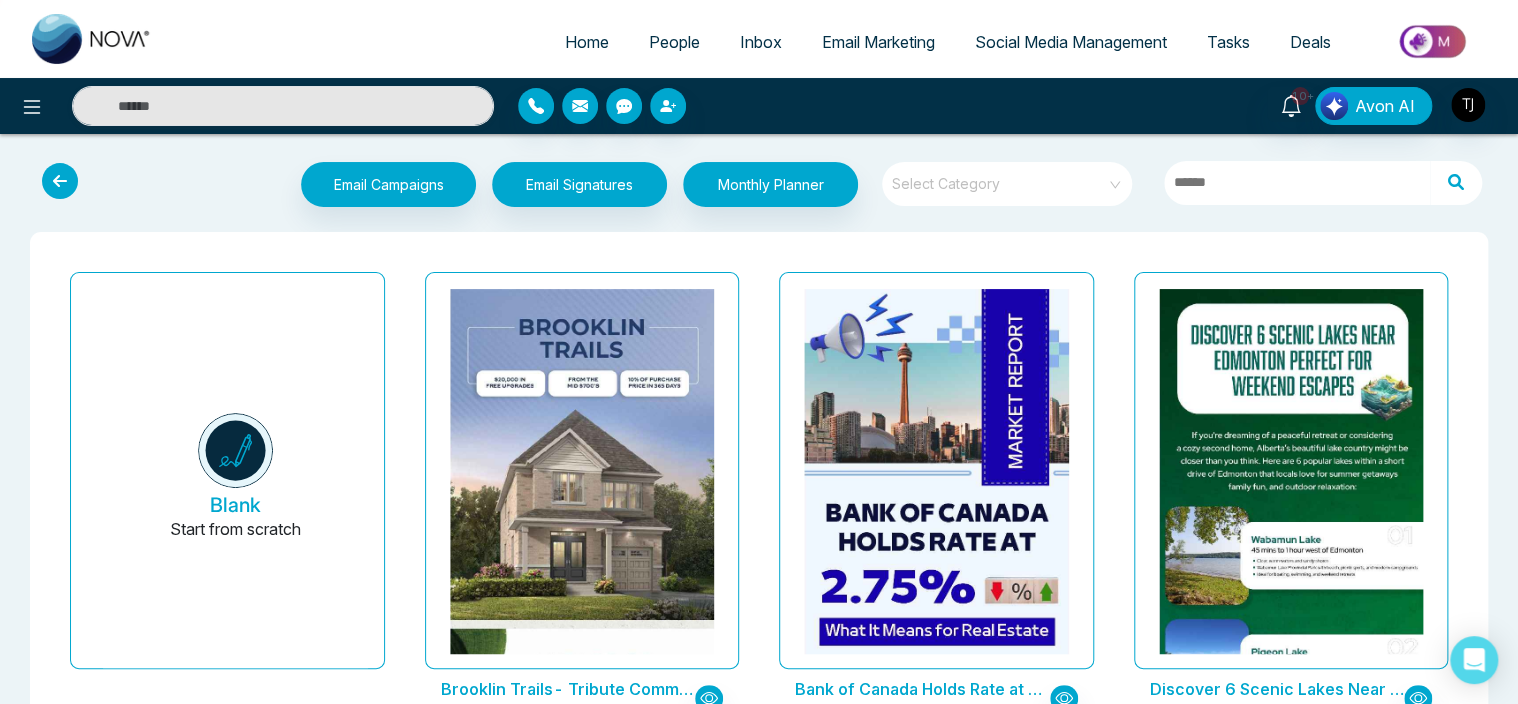 click at bounding box center (60, 181) 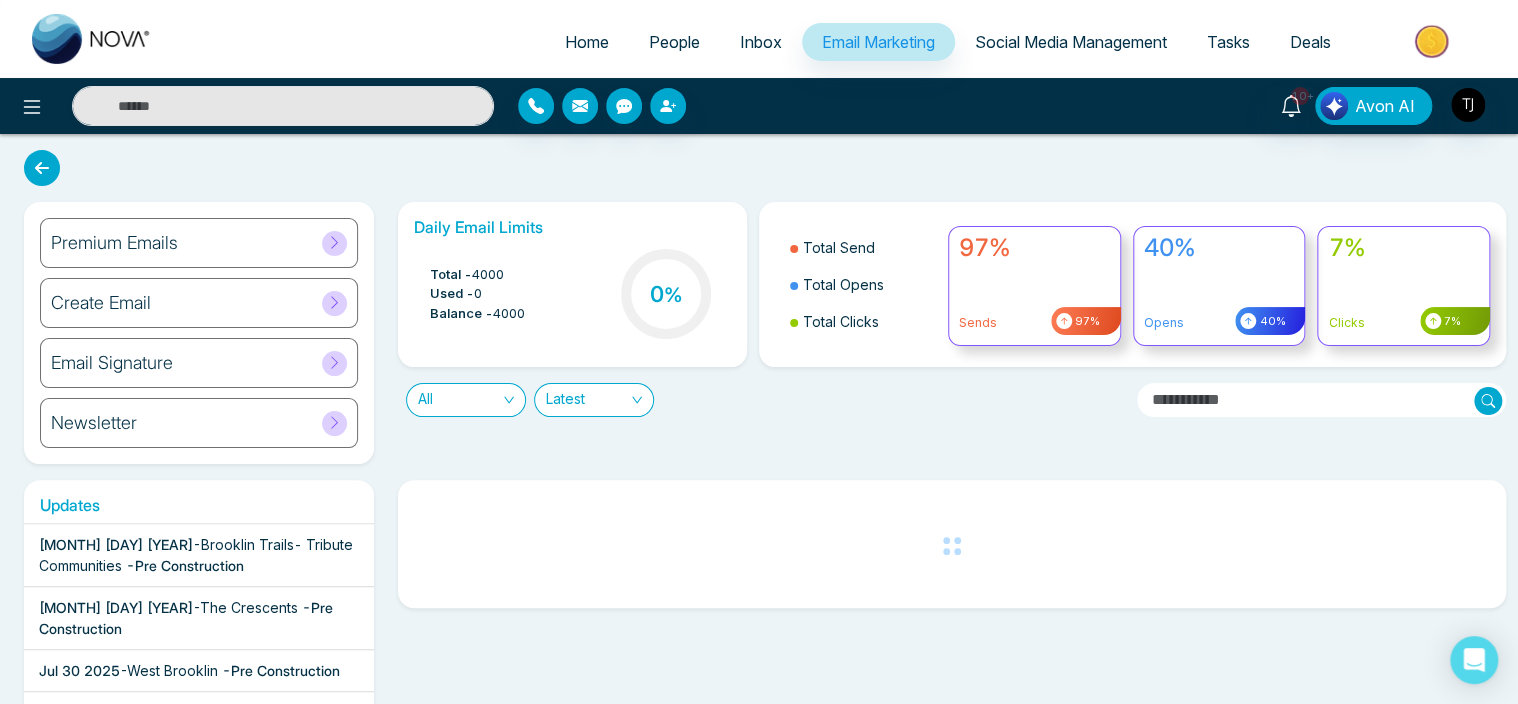 click on "Create Email" at bounding box center (199, 303) 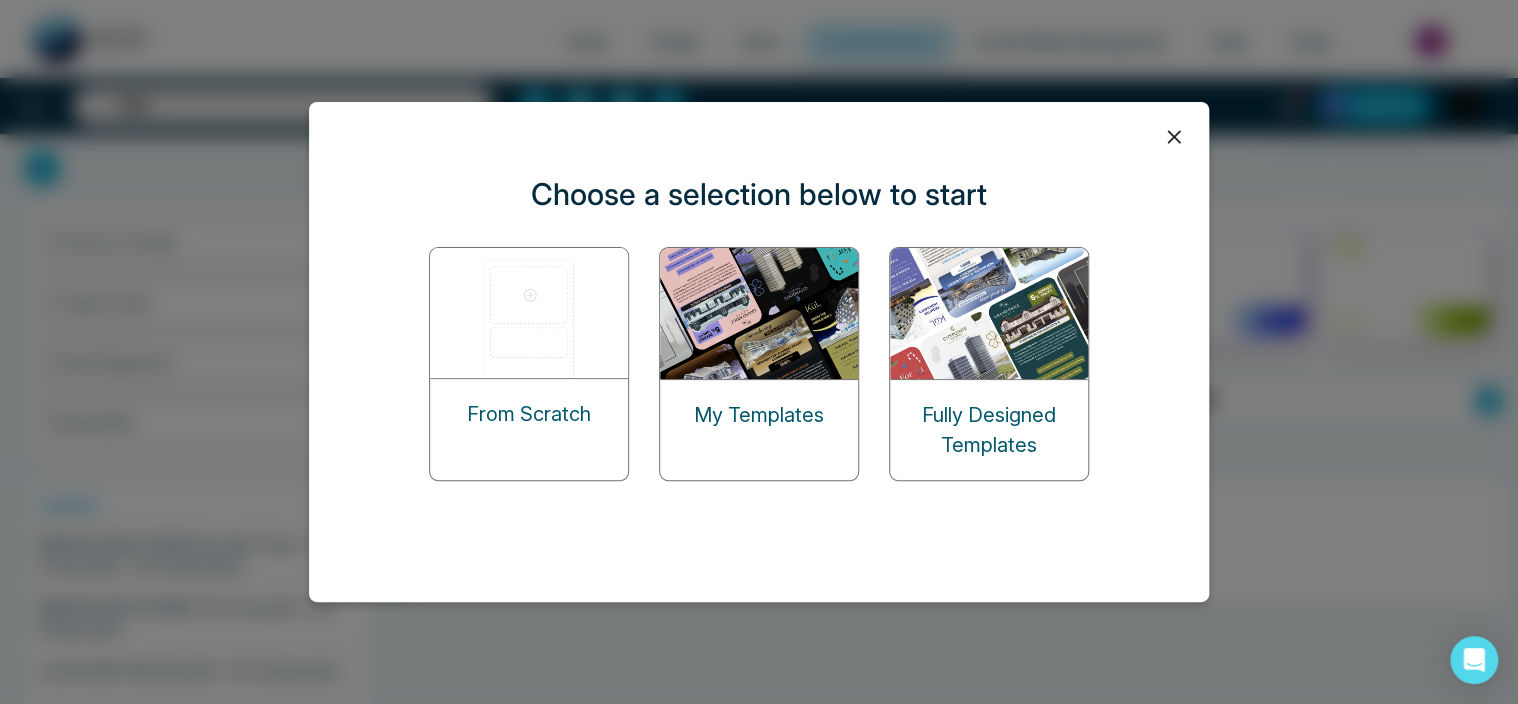 click 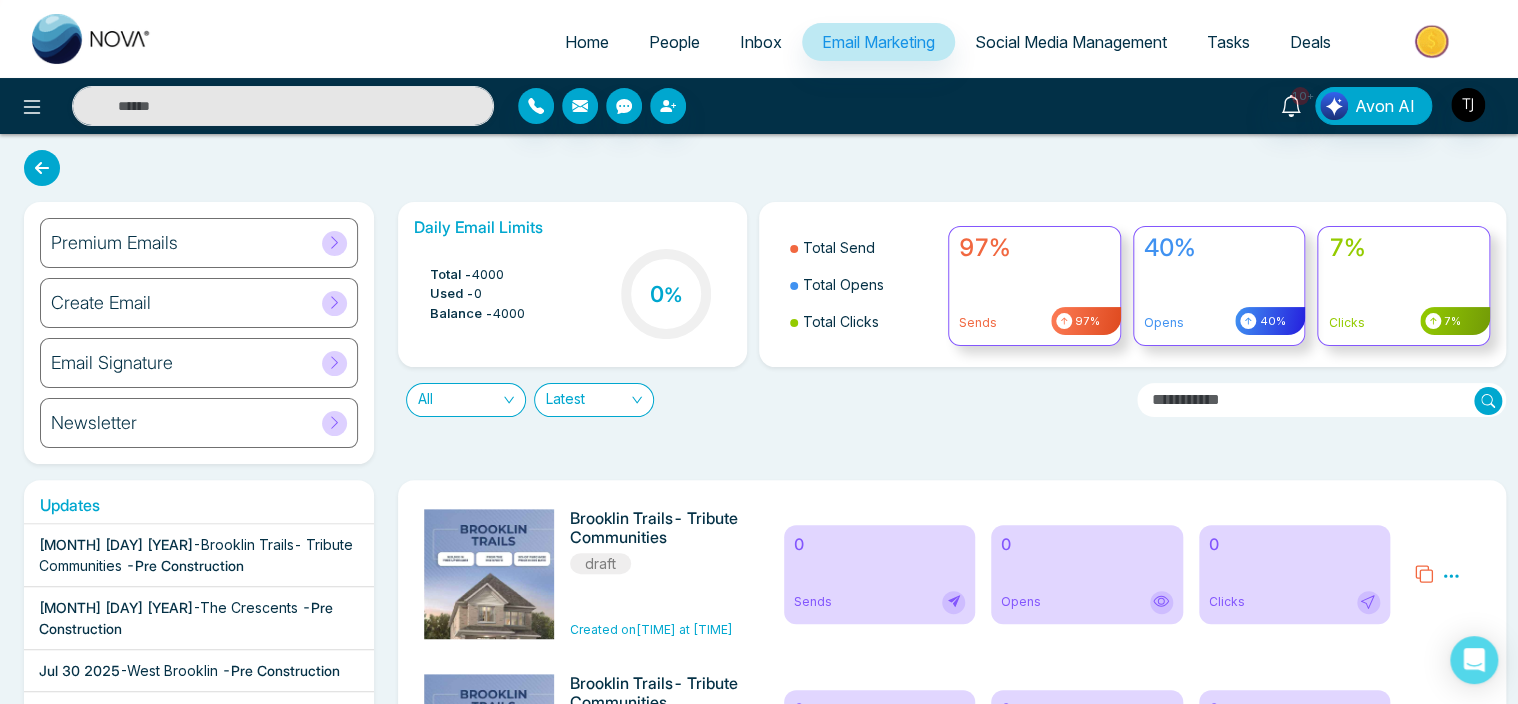 click on "Create Email" at bounding box center [199, 303] 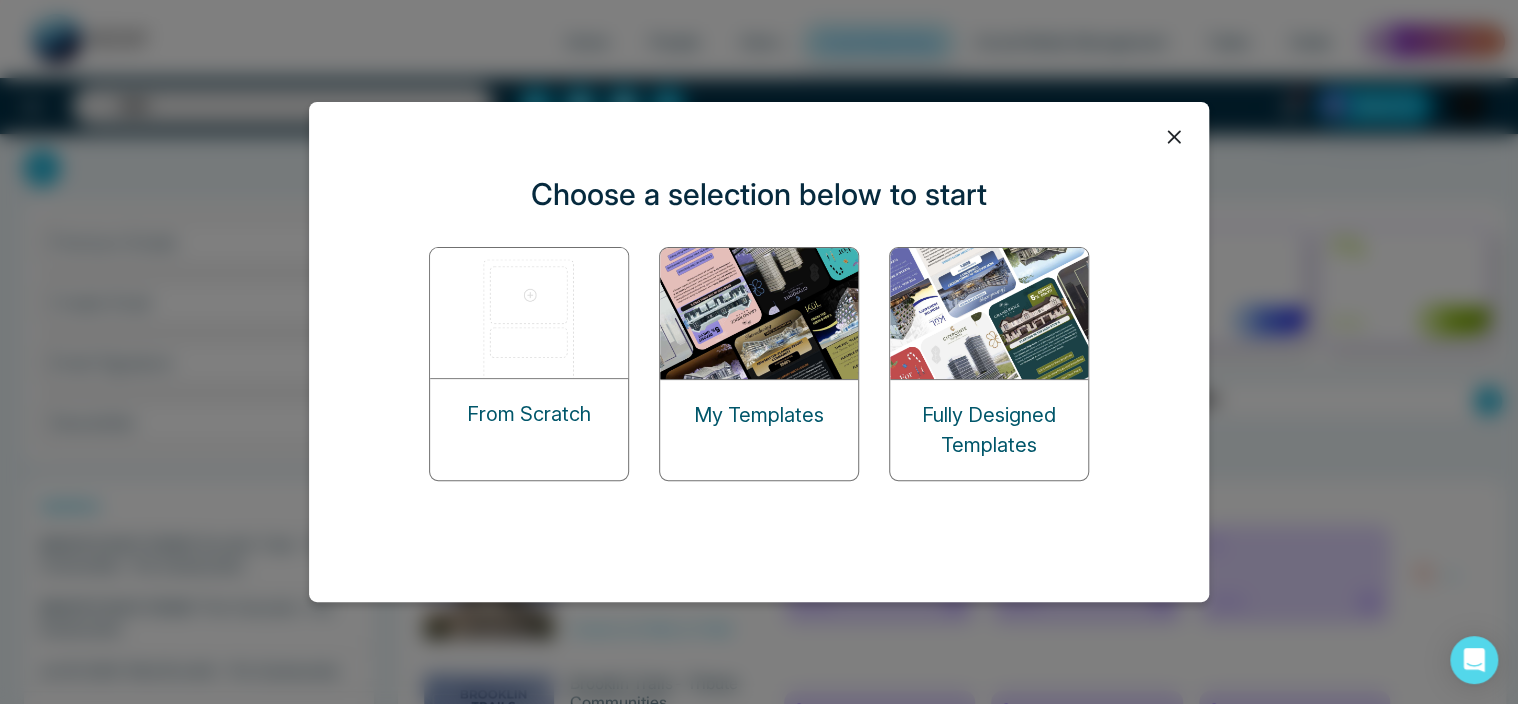 click on "Fully Designed Templates" at bounding box center [989, 430] 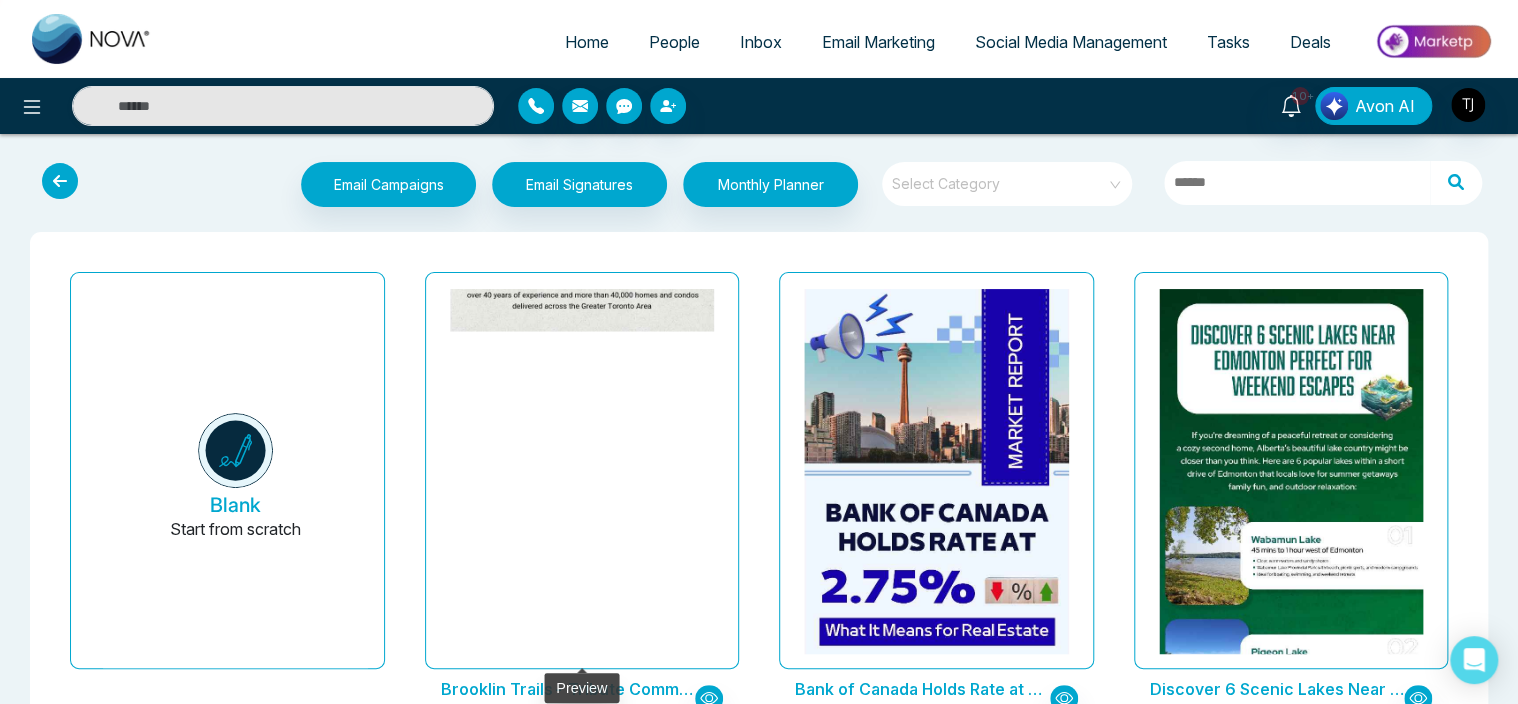 click at bounding box center [581, -787] 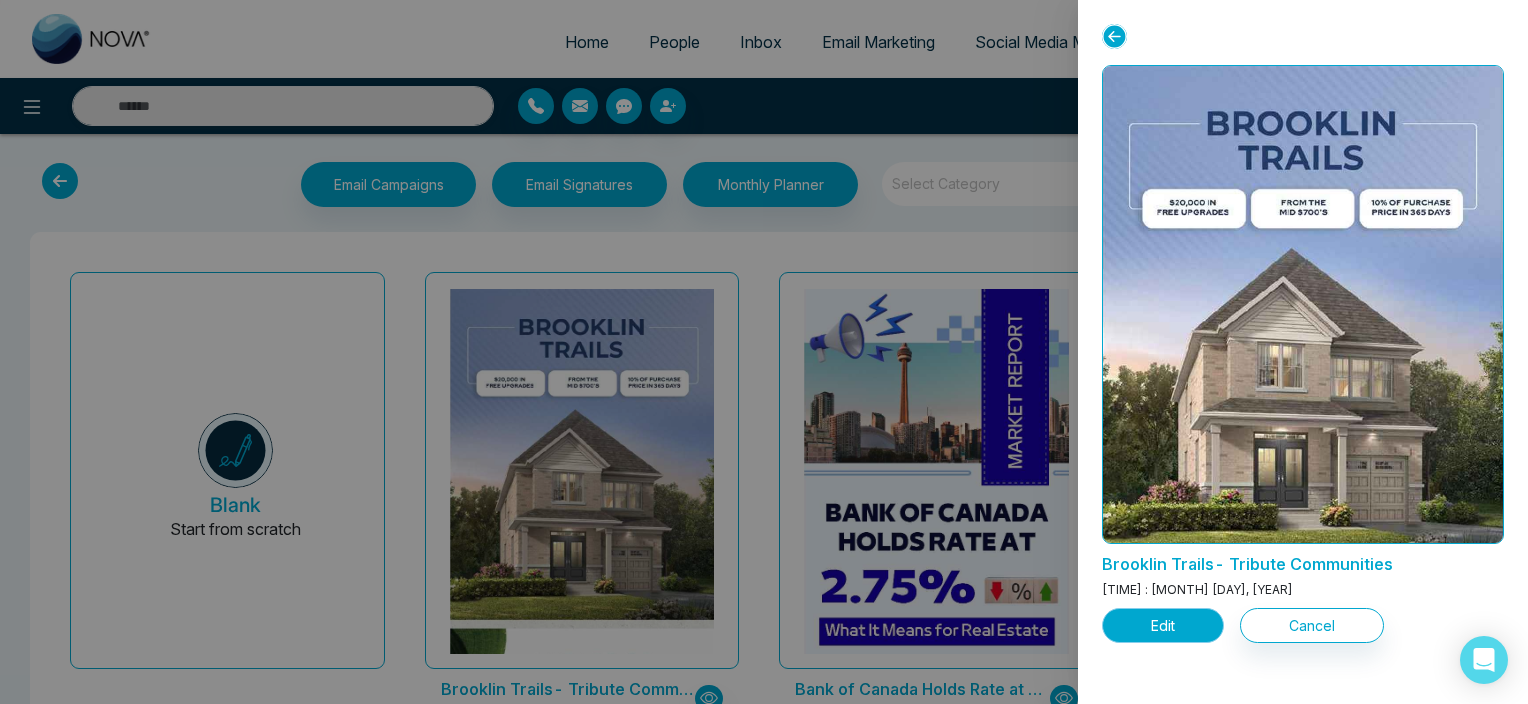 click on "Edit" at bounding box center (1163, 625) 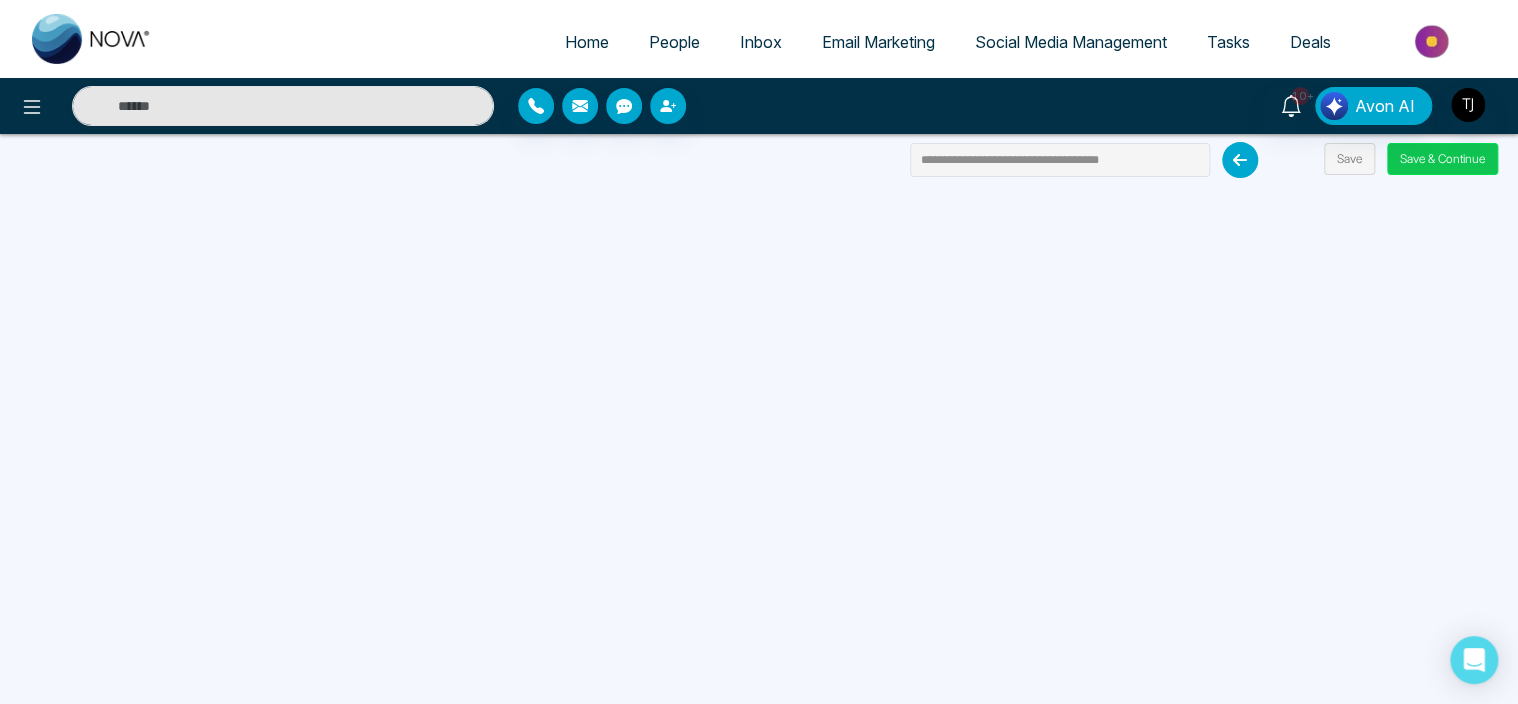 click on "Save & Continue" at bounding box center [1442, 159] 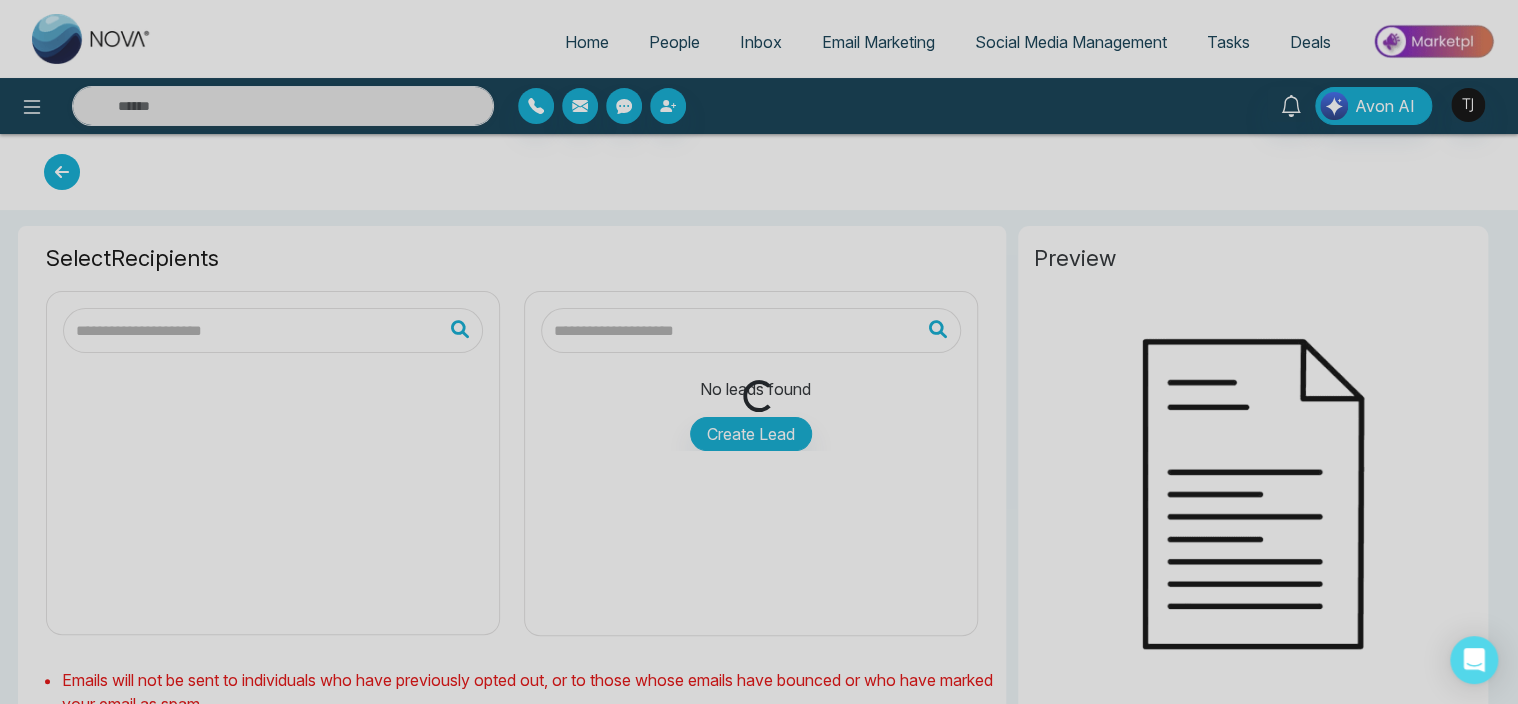 type on "**********" 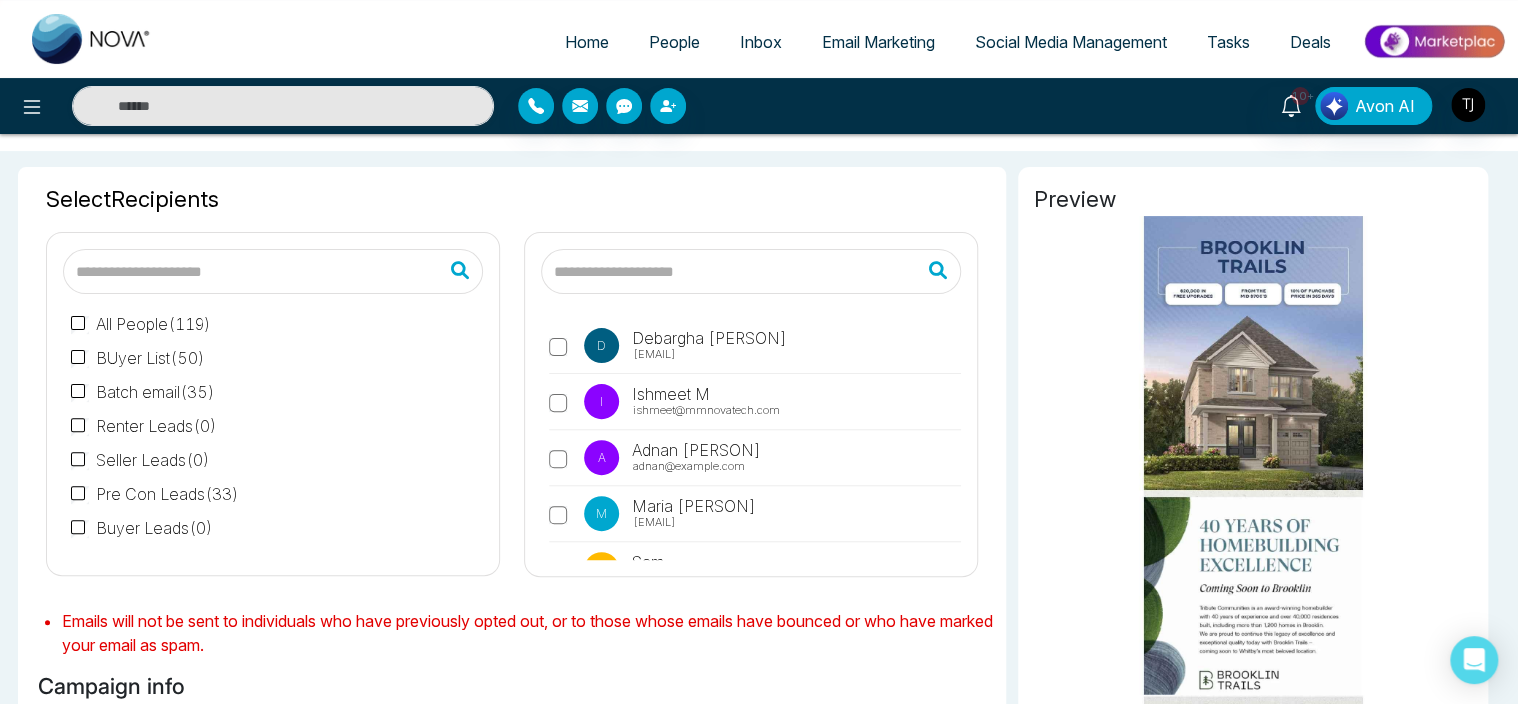 scroll, scrollTop: 0, scrollLeft: 0, axis: both 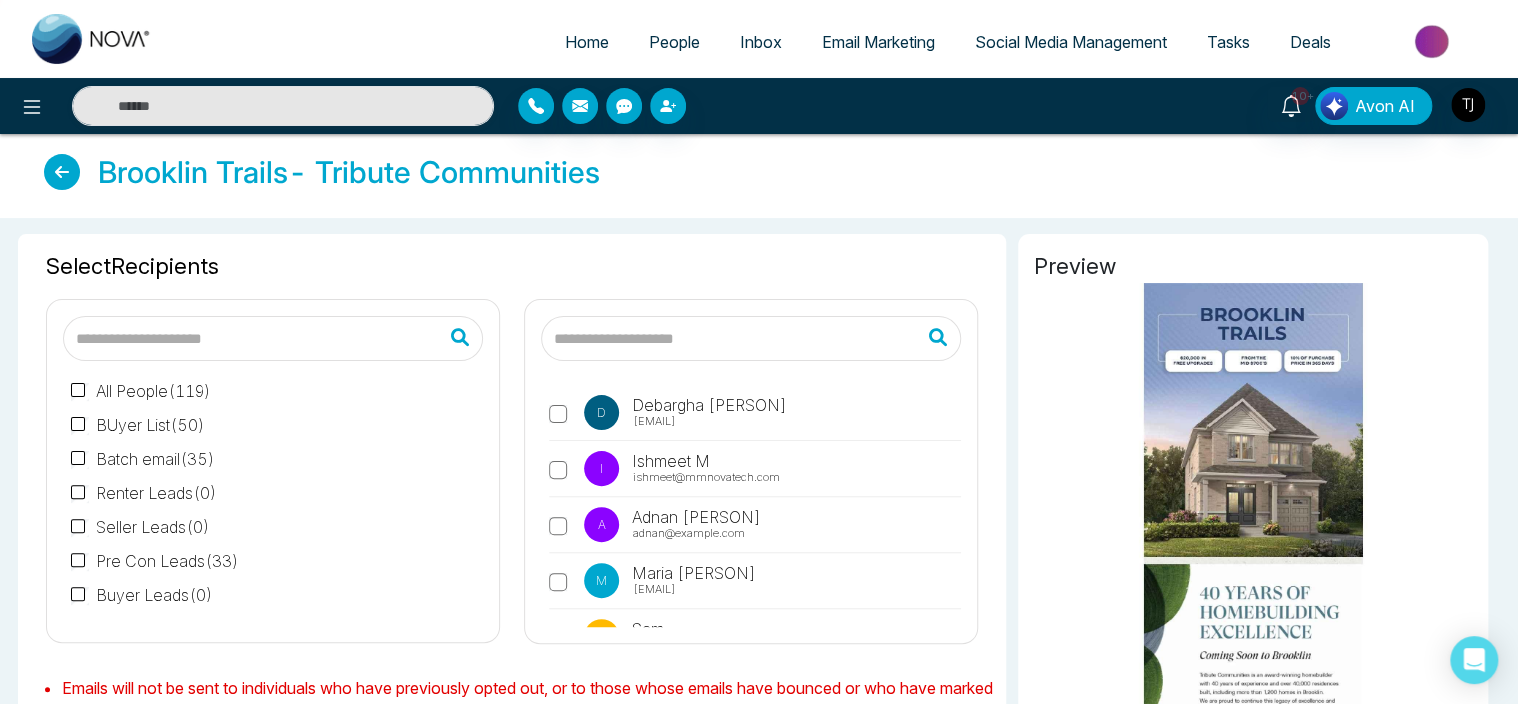 click at bounding box center [62, 172] 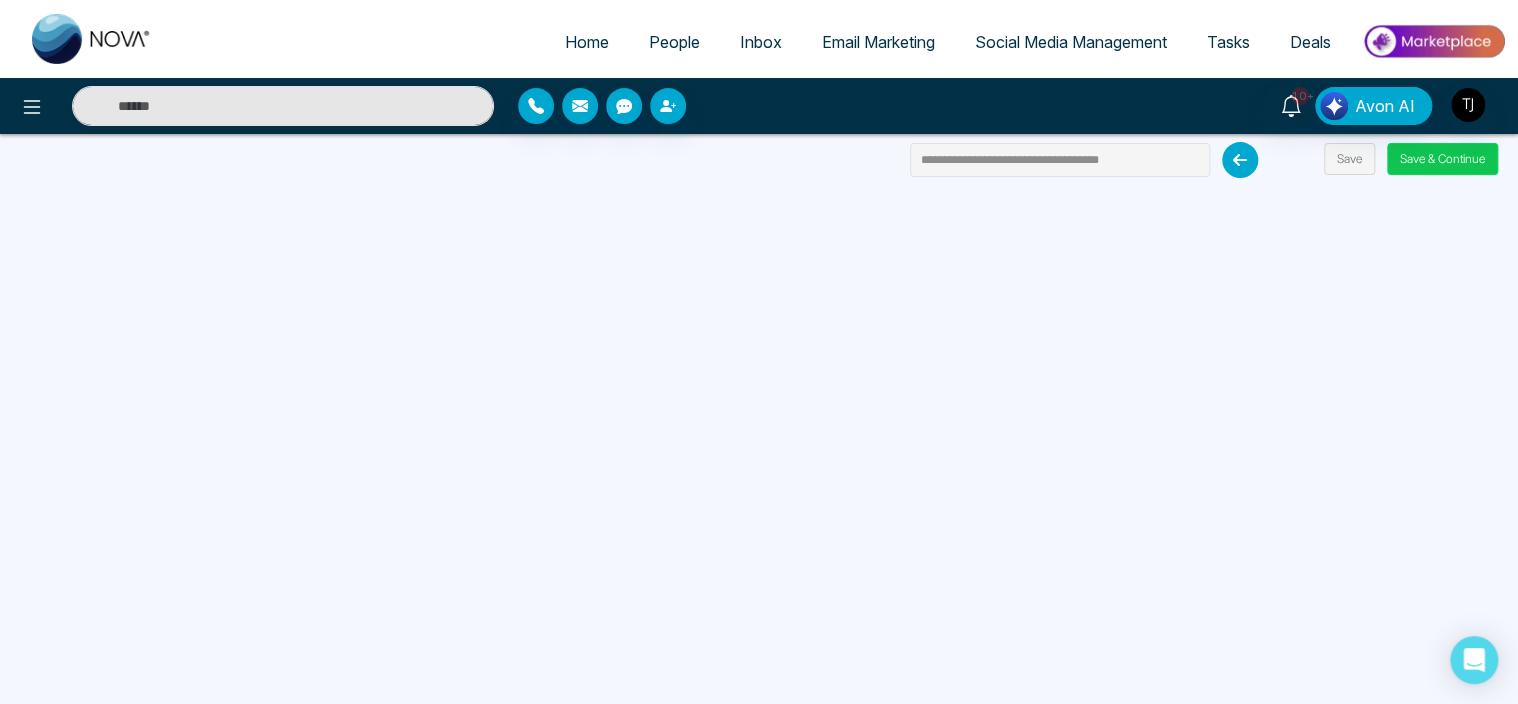 click on "Save & Continue" at bounding box center [1442, 159] 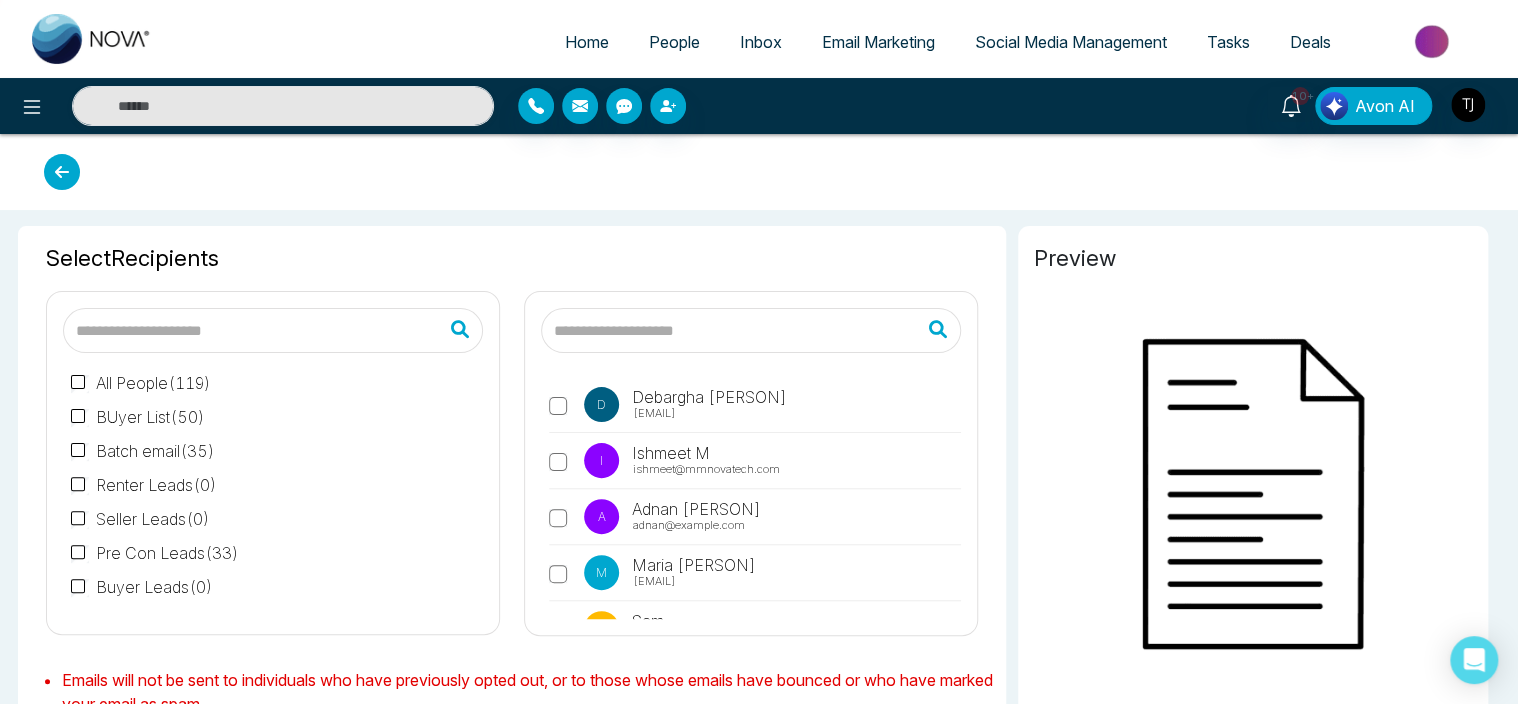 type on "**********" 